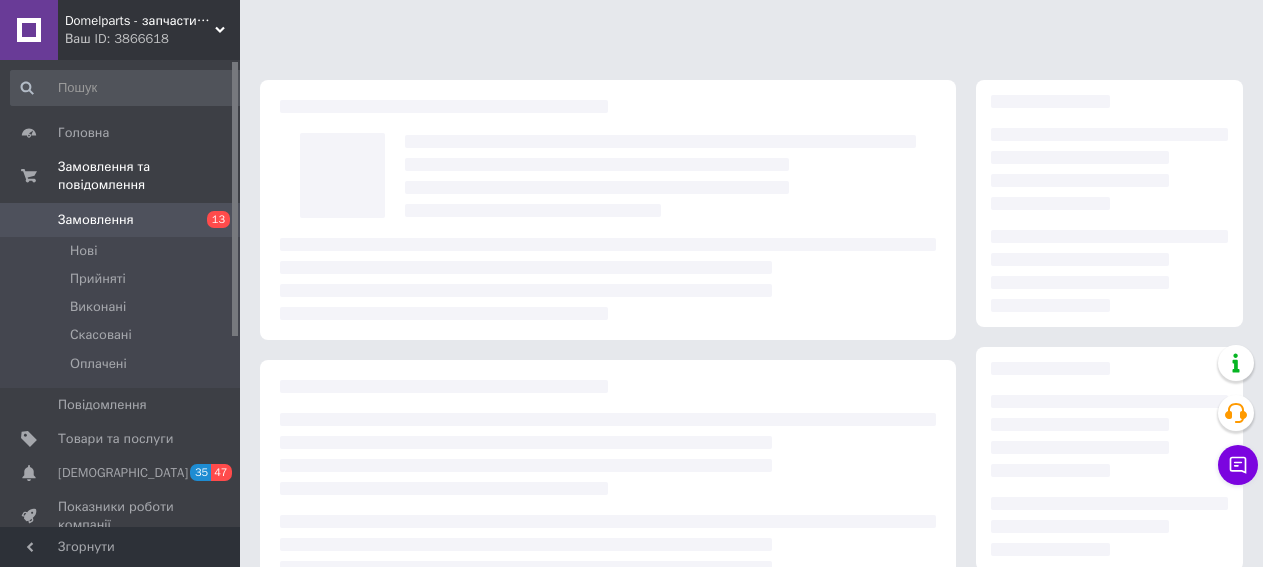 scroll, scrollTop: 0, scrollLeft: 0, axis: both 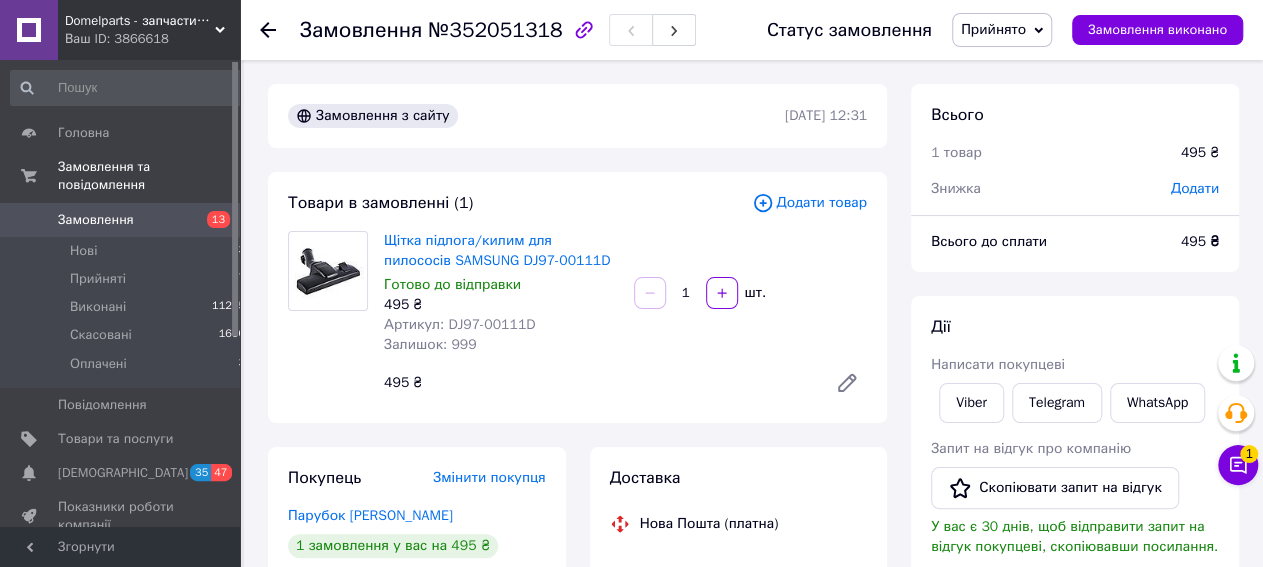 click at bounding box center (328, 271) 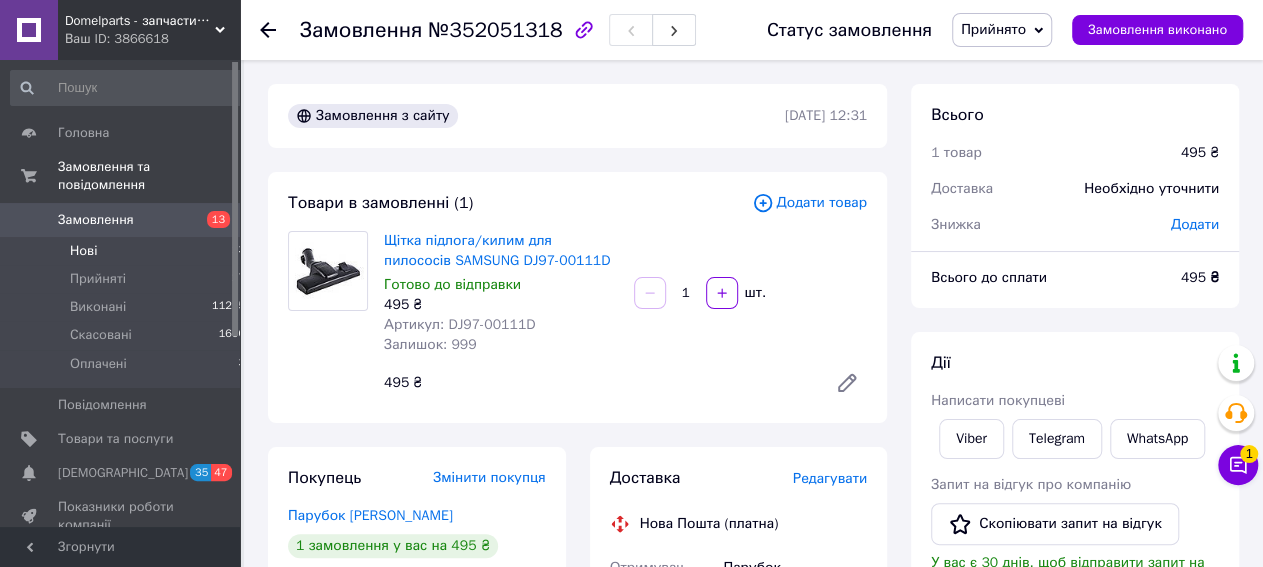 click on "Нові" at bounding box center (83, 251) 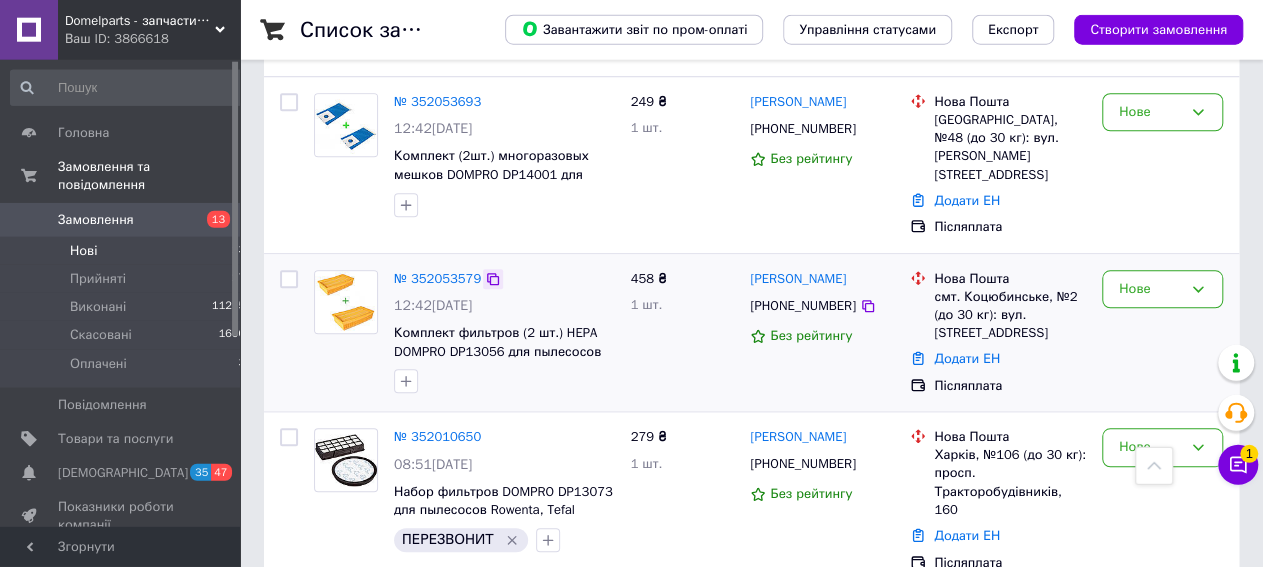 scroll, scrollTop: 728, scrollLeft: 0, axis: vertical 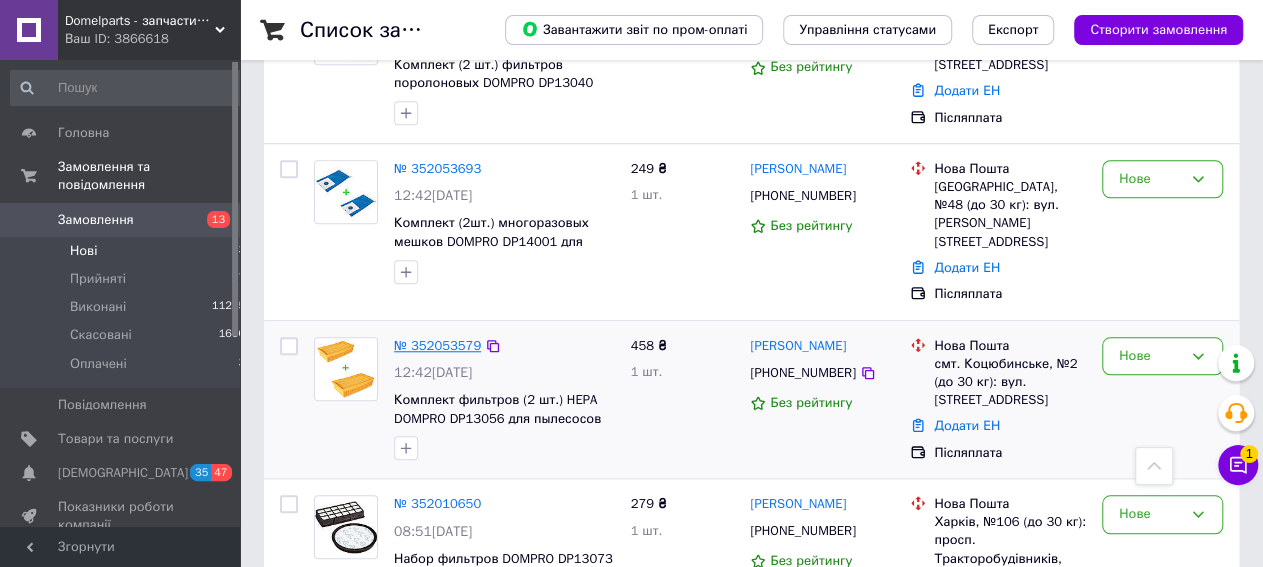 click on "№ 352053579" at bounding box center [437, 345] 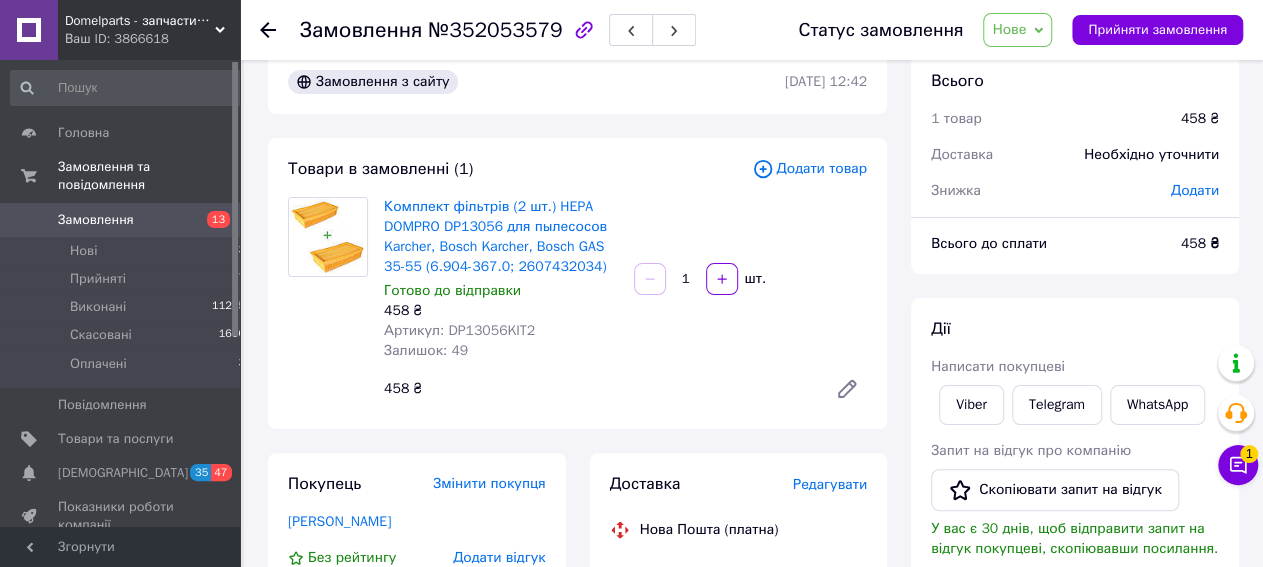 scroll, scrollTop: 242, scrollLeft: 0, axis: vertical 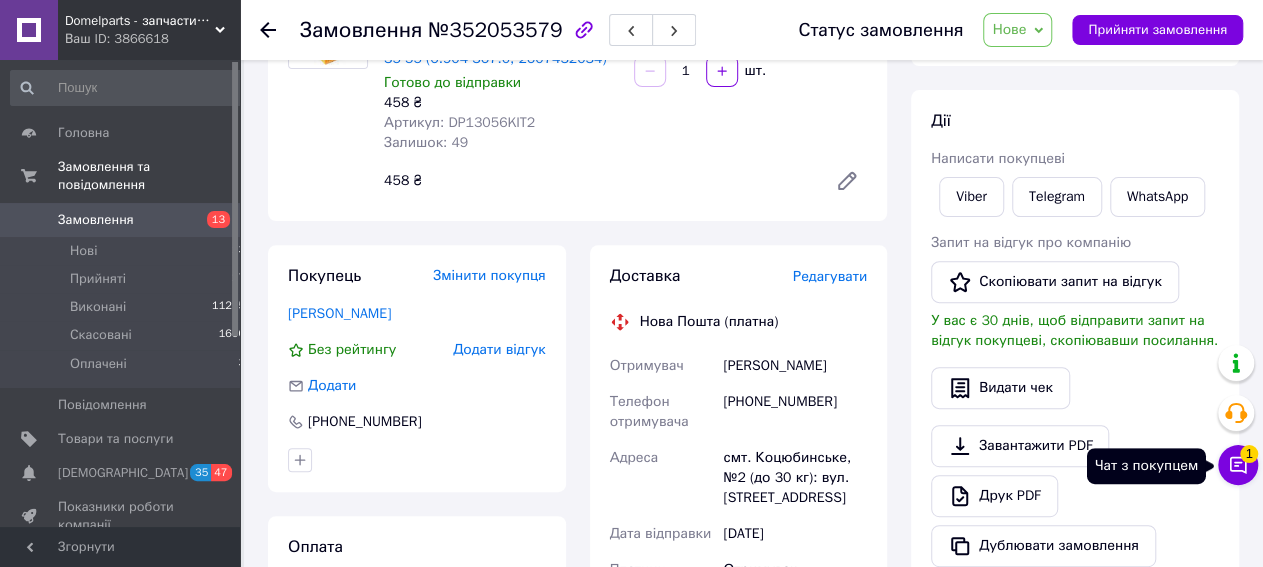 click on "Чат з покупцем 1" at bounding box center [1238, 465] 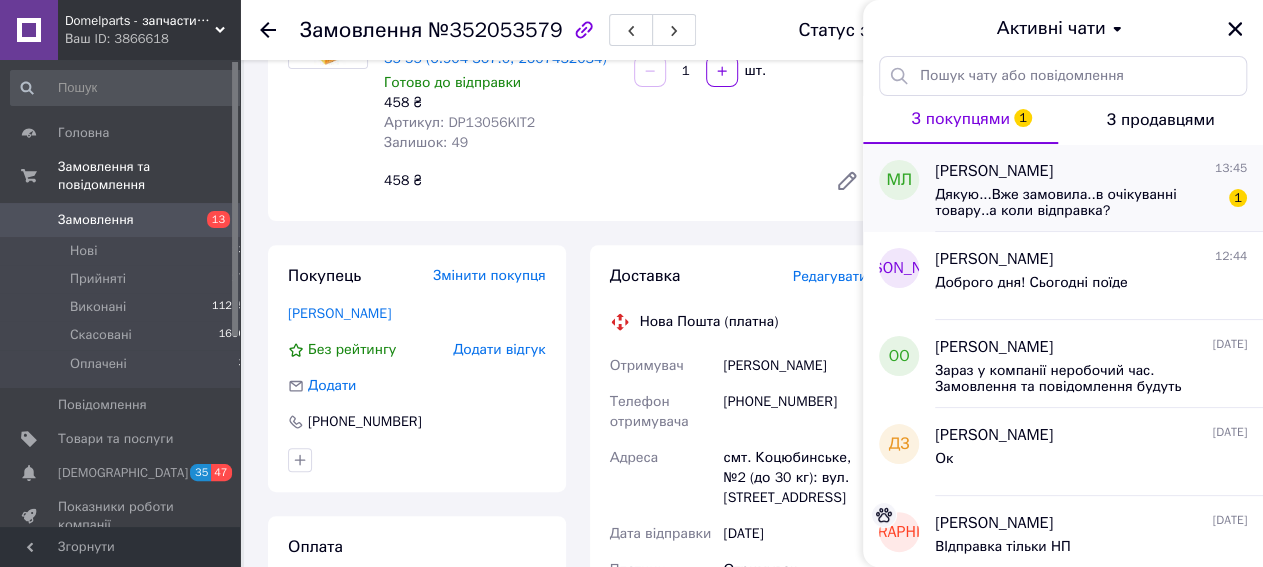 click on "Дякую...Вже замовила..в очікуванні товару..а коли відправка?" at bounding box center (1077, 203) 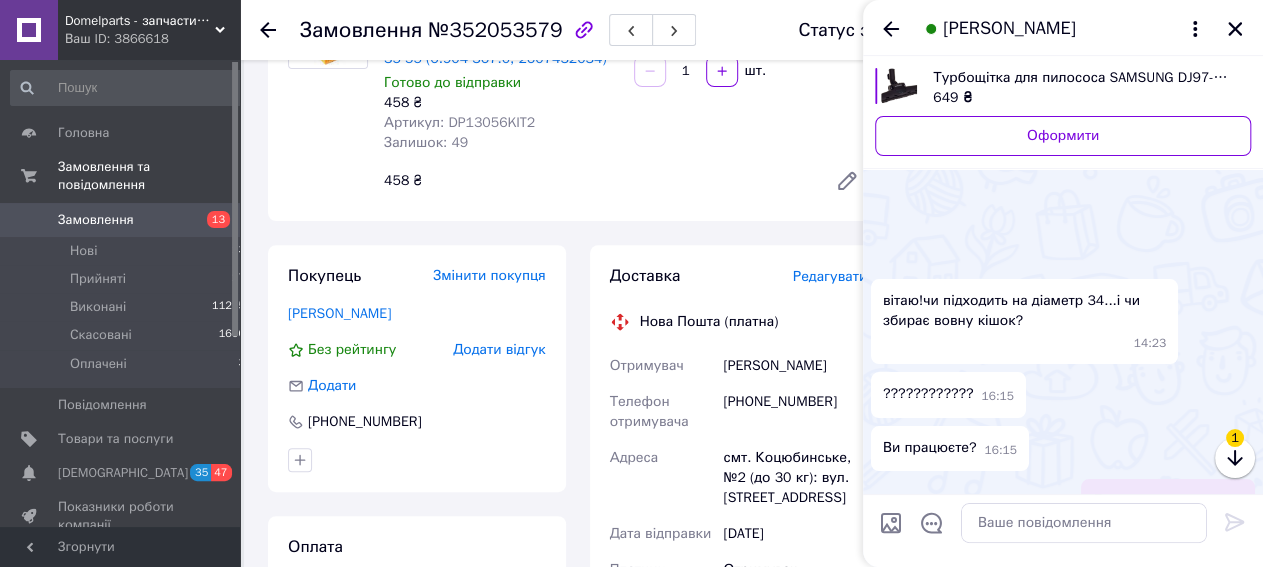 scroll, scrollTop: 863, scrollLeft: 0, axis: vertical 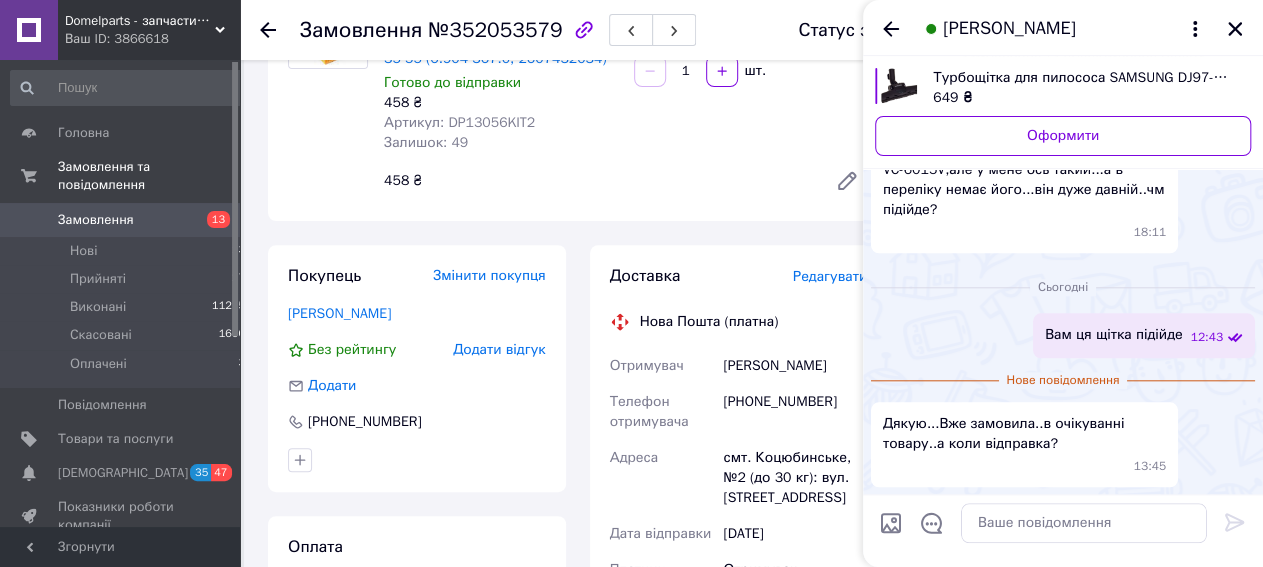click on "[PERSON_NAME]" at bounding box center [1009, 29] 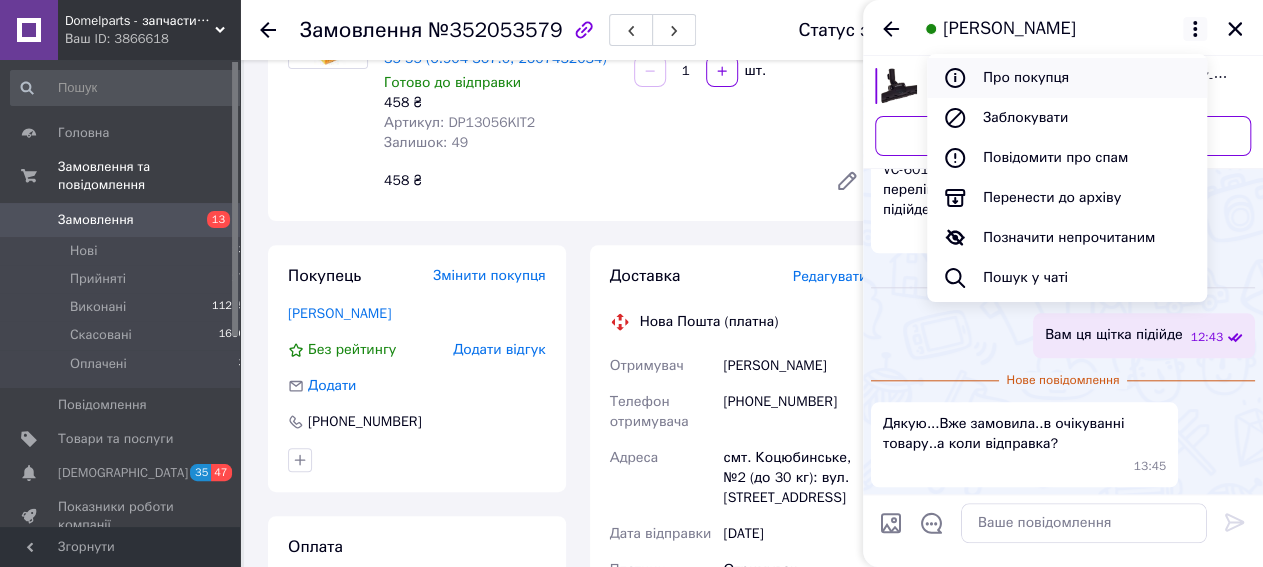 click on "Про покупця" at bounding box center [1067, 78] 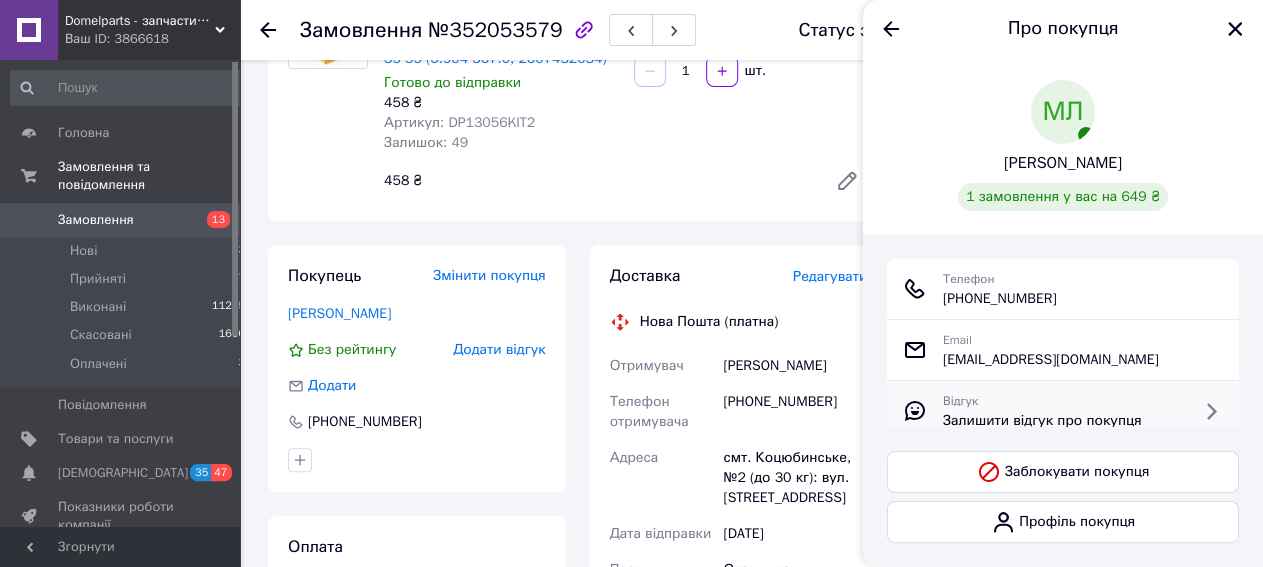 scroll, scrollTop: 168, scrollLeft: 0, axis: vertical 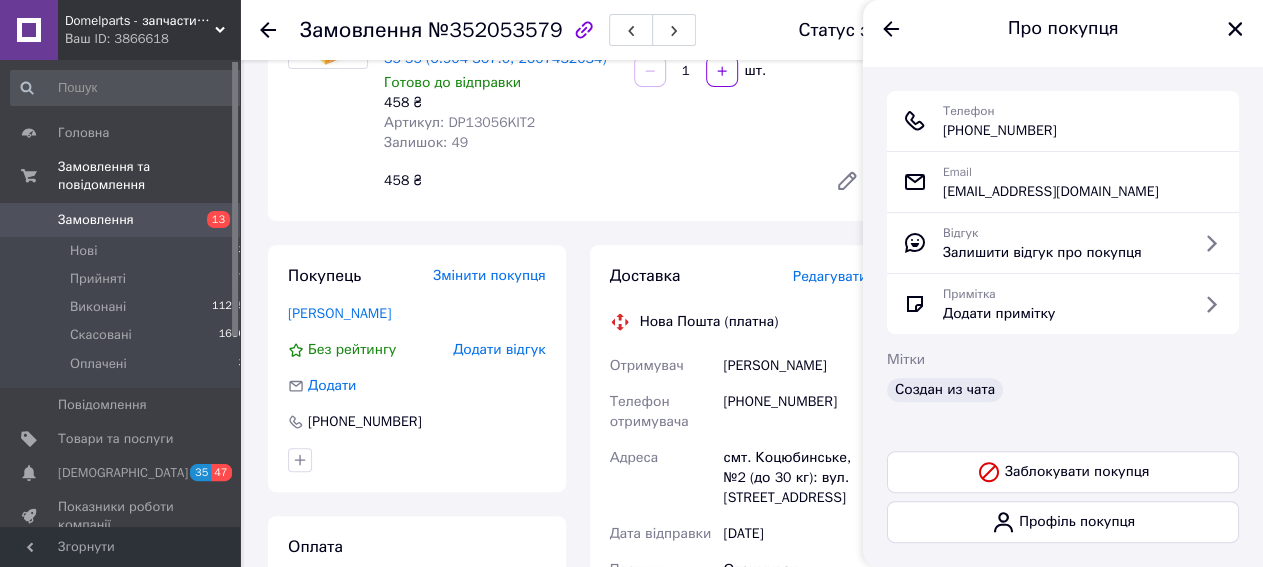 click on "Создан из чата" at bounding box center [945, 390] 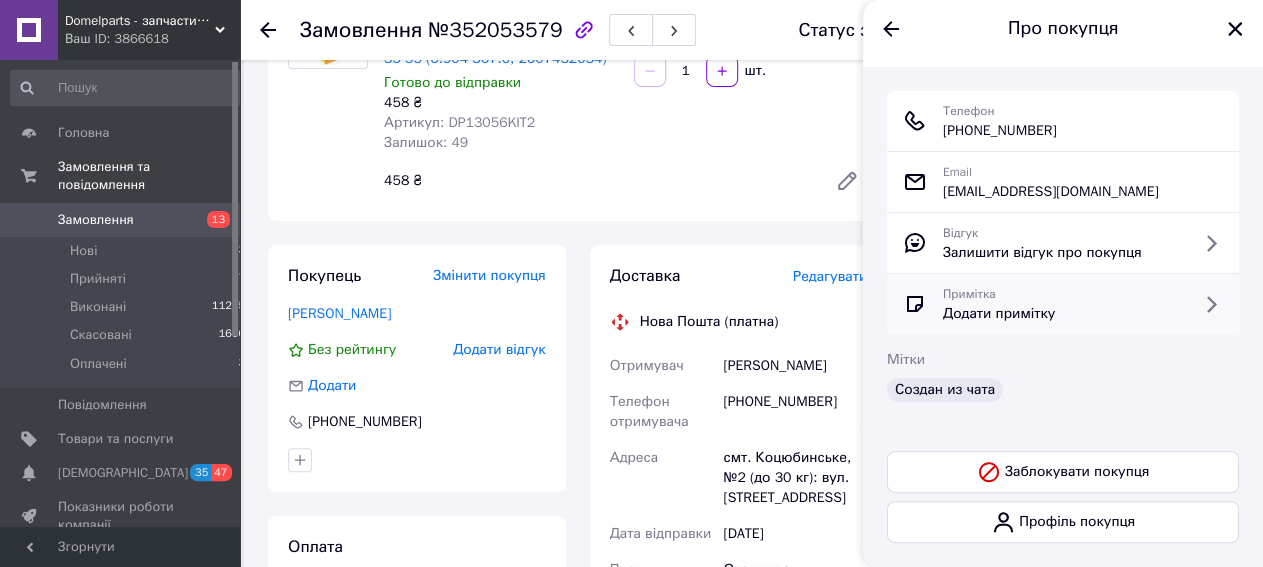 scroll, scrollTop: 0, scrollLeft: 0, axis: both 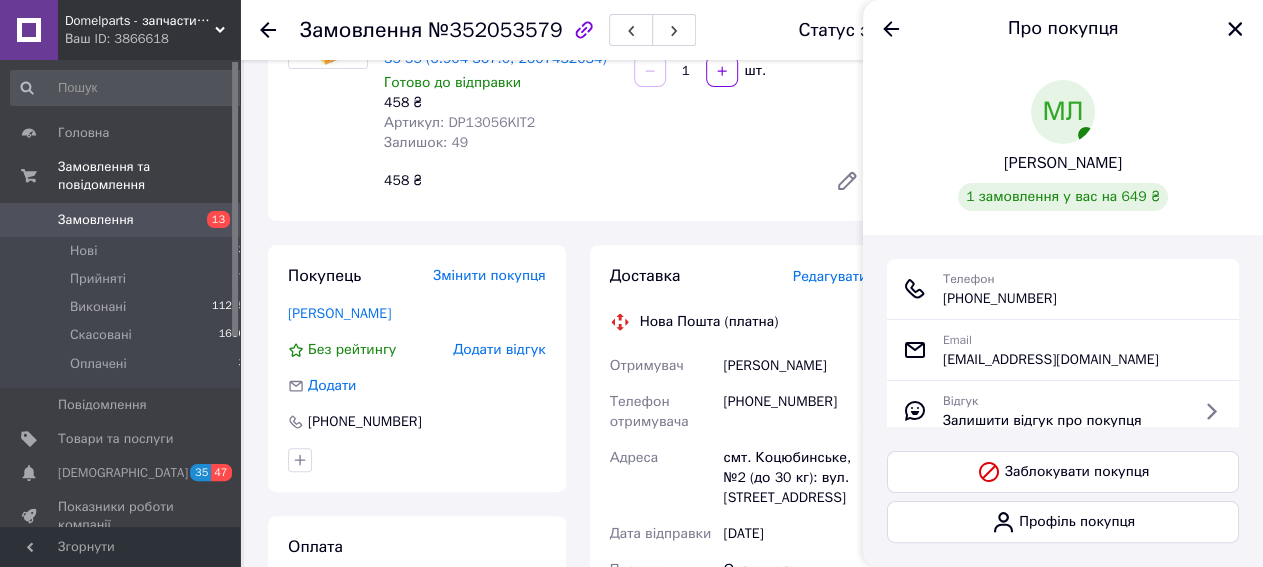 click on "1 замовлення у вас на 649 ₴" at bounding box center [1063, 196] 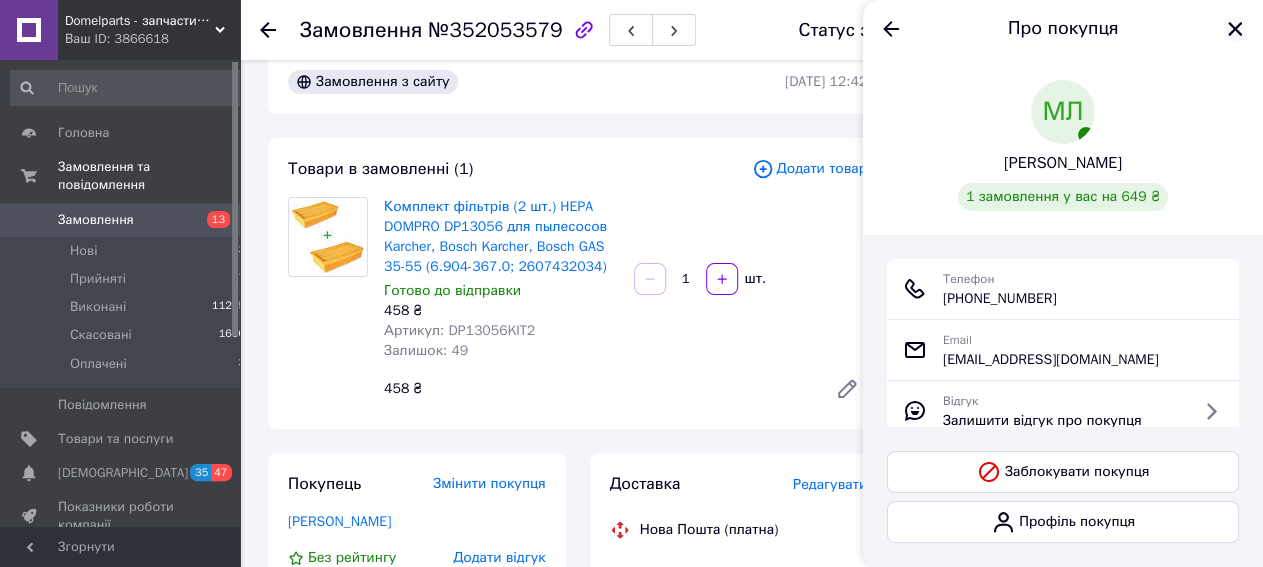 click 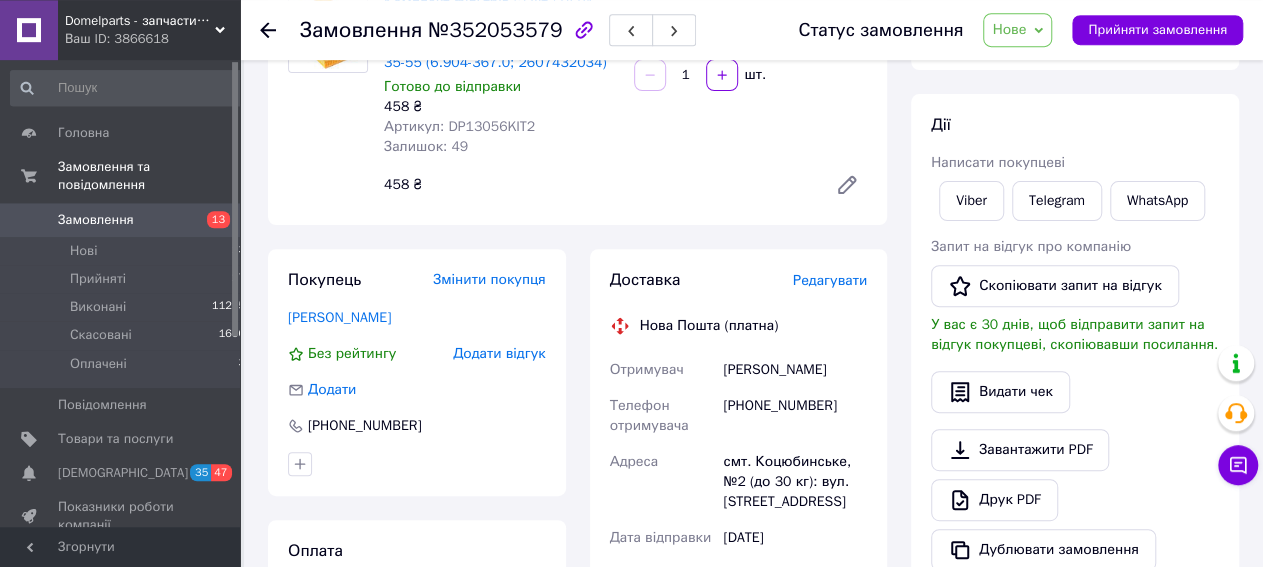 scroll, scrollTop: 242, scrollLeft: 0, axis: vertical 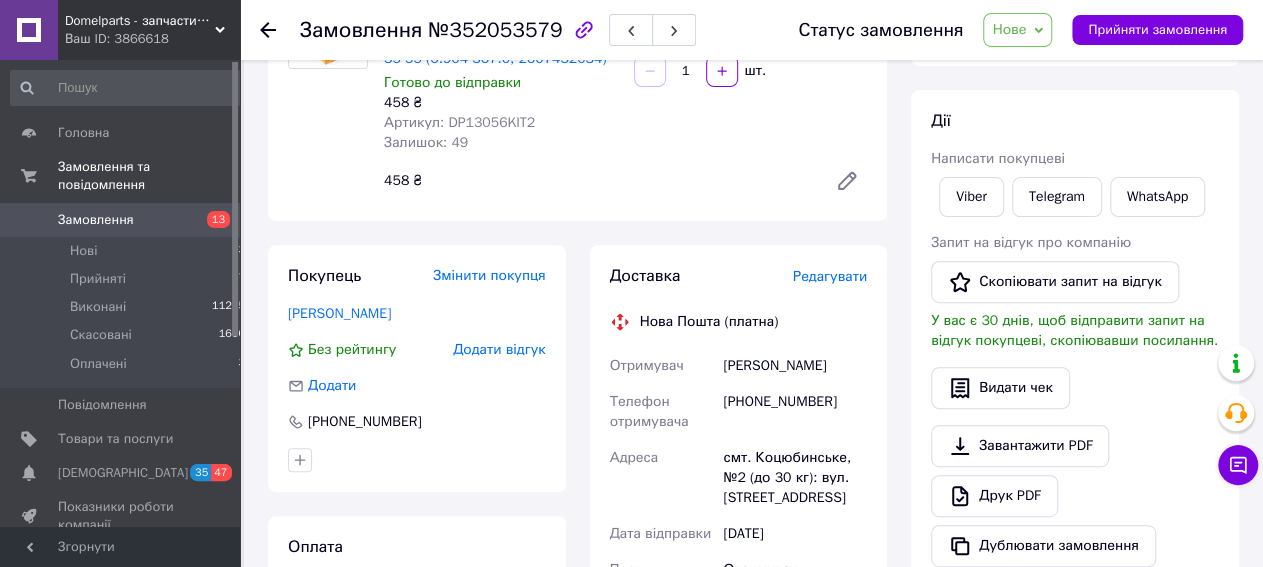click on "Комплект фільтрів (2 шт.) HEPA DOMPRO DP13056 для пылесосов Karcher, Bosch Karcher, Bosch GAS 35-55 (6.904-367.0; 2607432034) Готово до відправки 458 ₴ Артикул: DP13056KIT2 Залишок: 49 1   шт. 458 ₴" at bounding box center (625, 95) 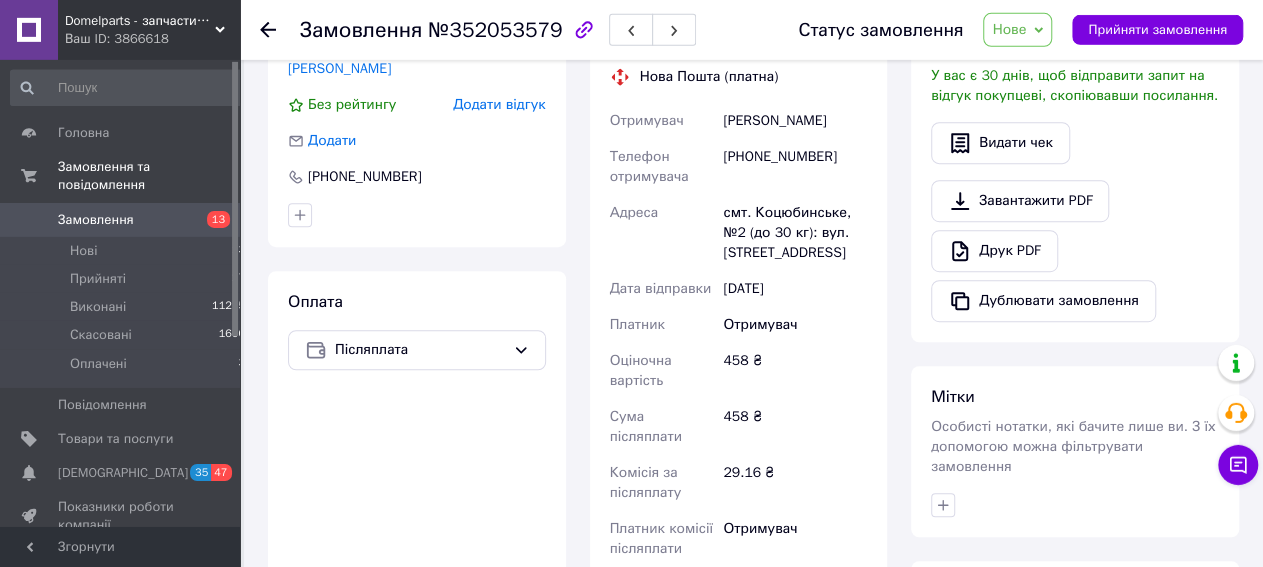 scroll, scrollTop: 520, scrollLeft: 0, axis: vertical 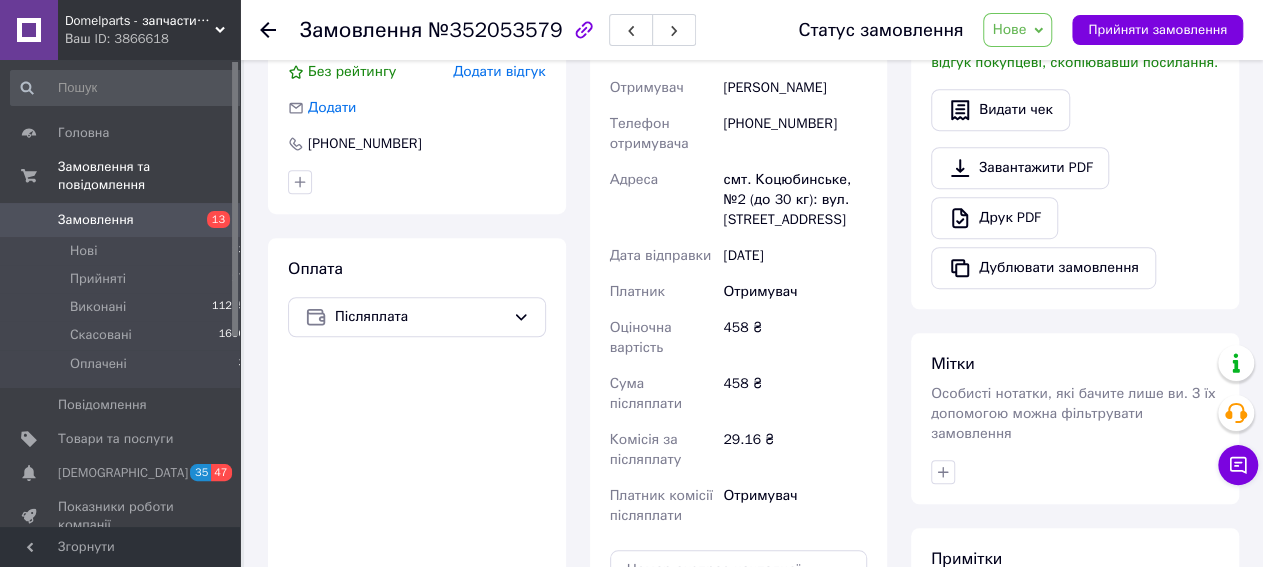 click on "Нове" at bounding box center (1009, 29) 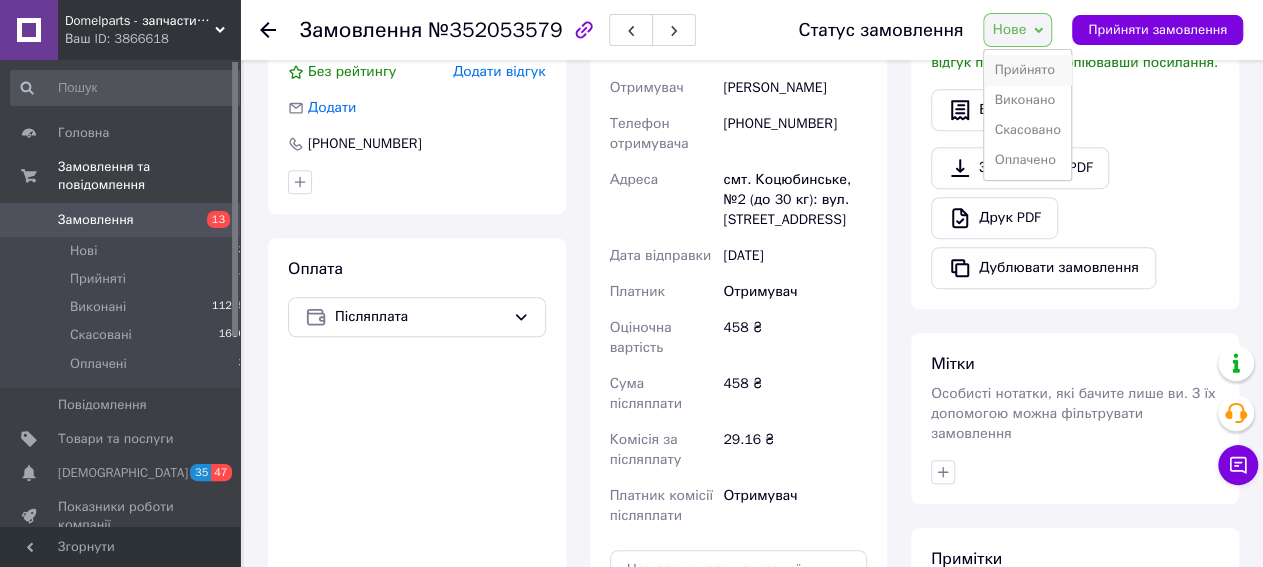 click on "Прийнято" at bounding box center [1027, 70] 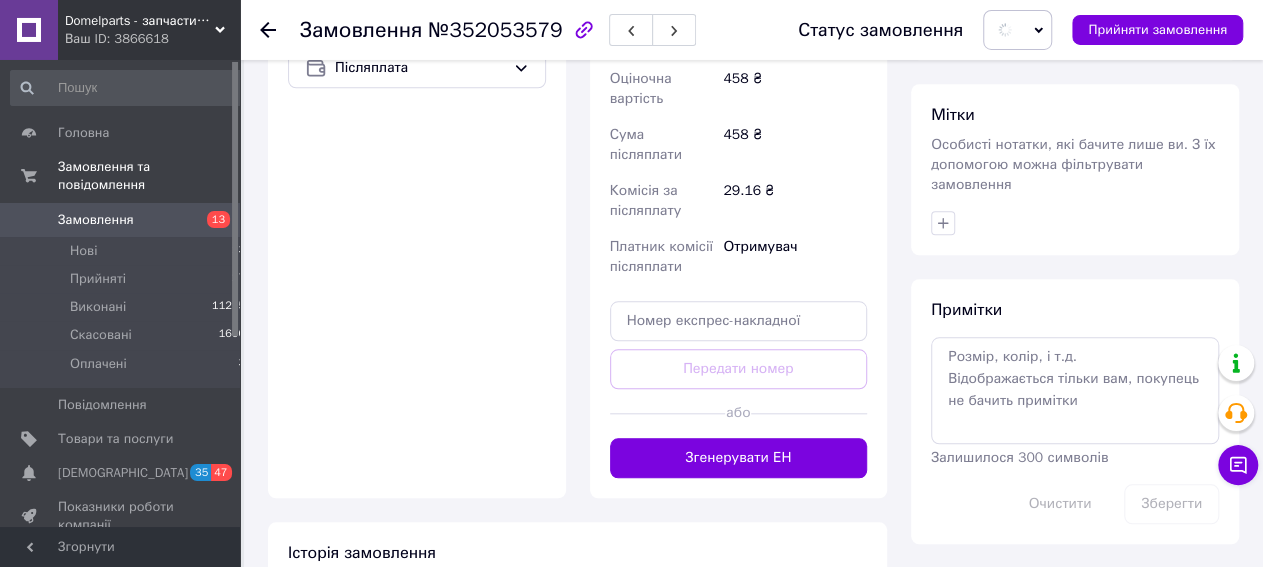 scroll, scrollTop: 832, scrollLeft: 0, axis: vertical 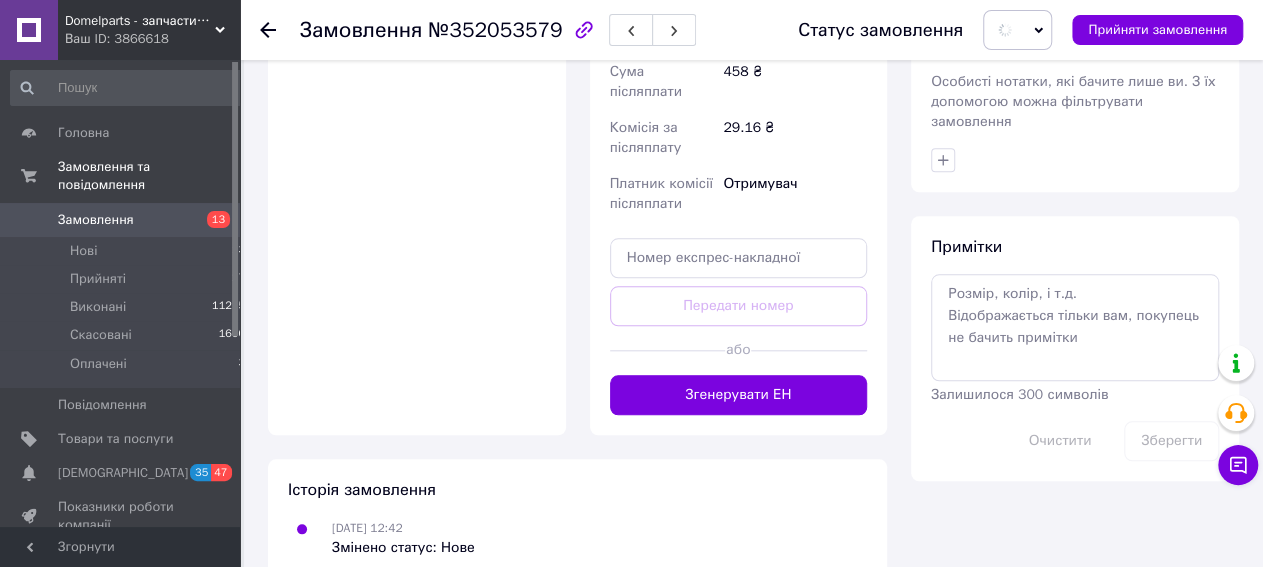 click at bounding box center (1075, 160) 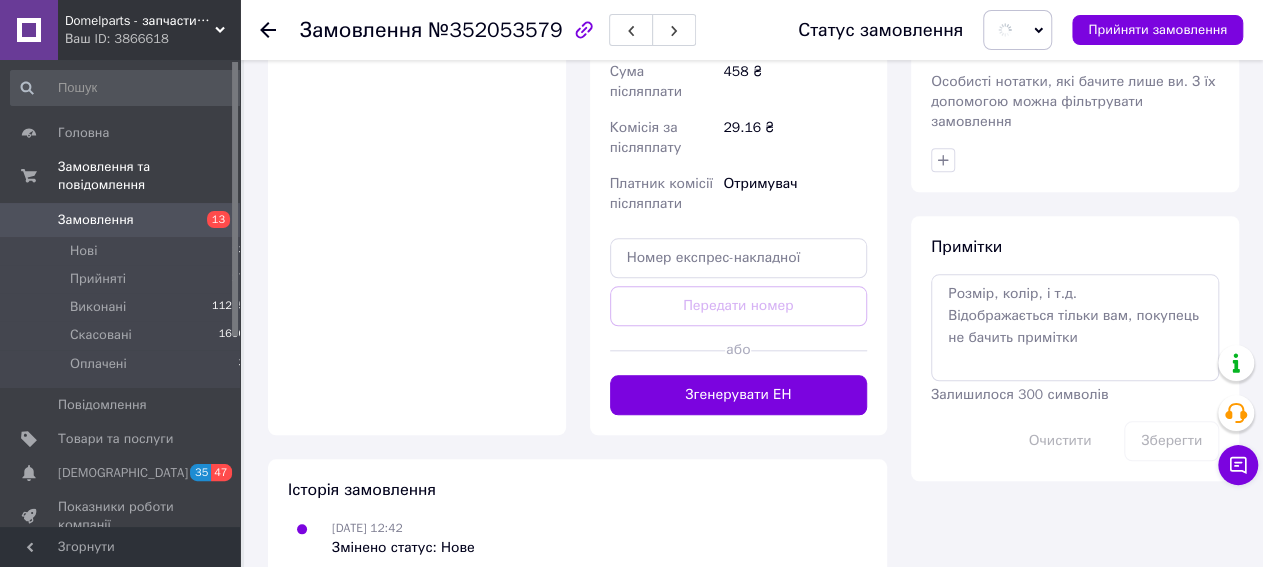 click 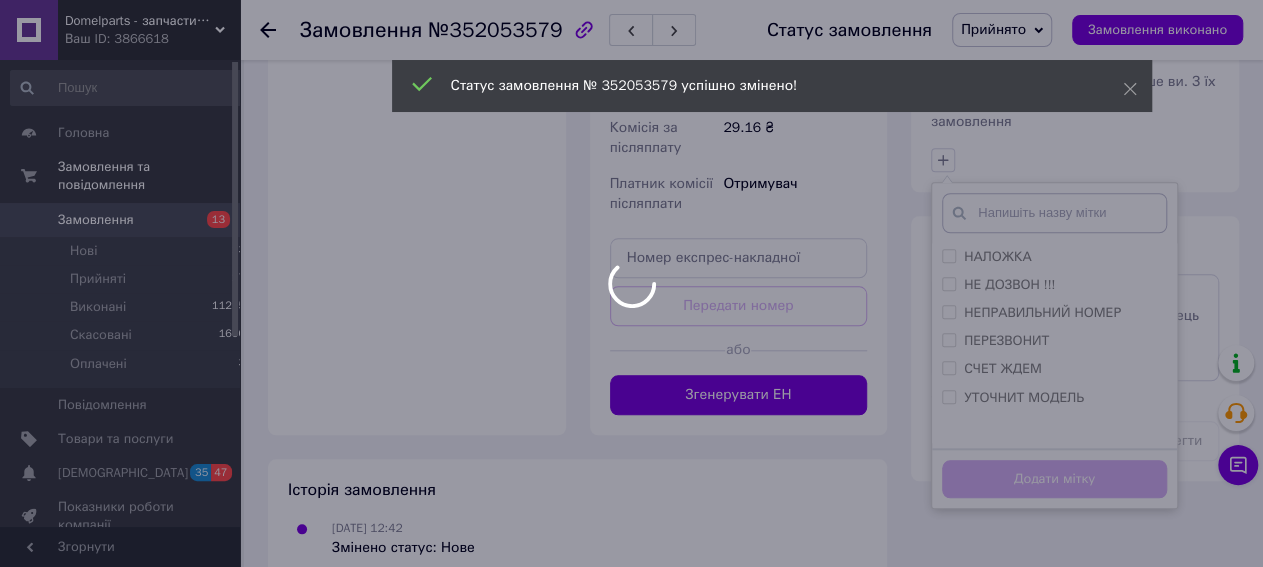 click at bounding box center (631, 283) 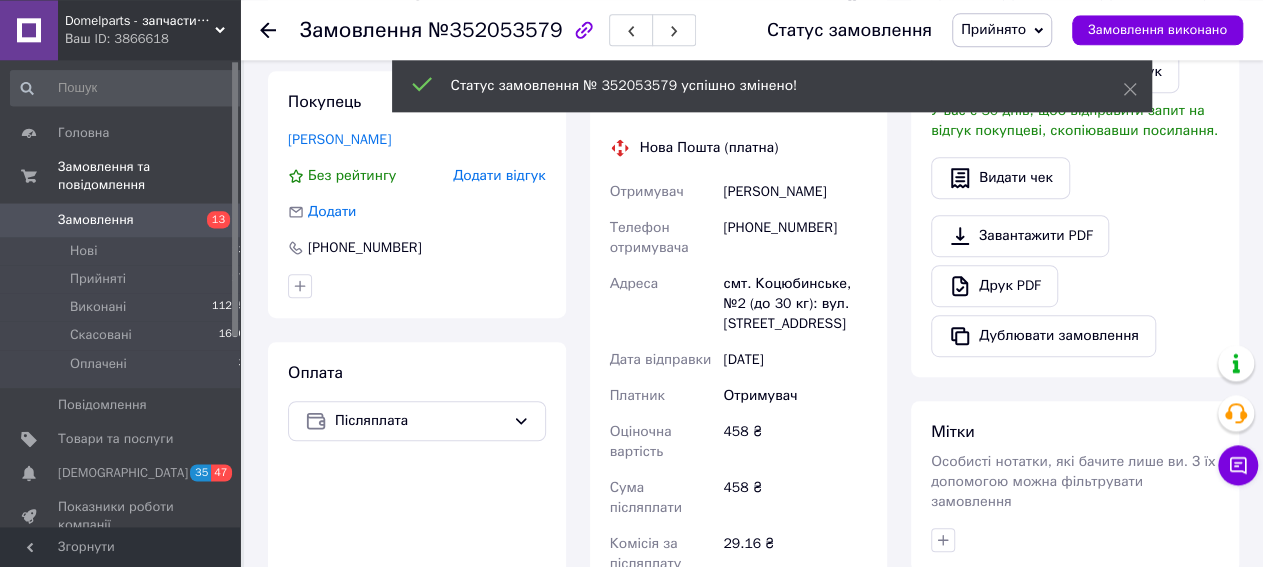 scroll, scrollTop: 0, scrollLeft: 0, axis: both 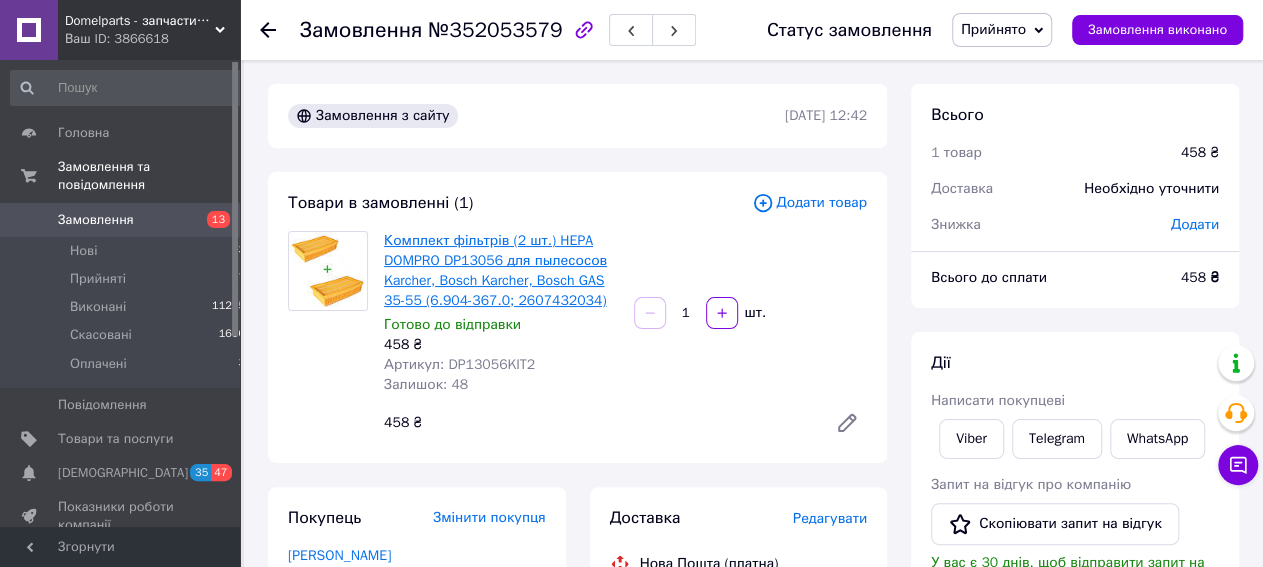 click on "Комплект фільтрів (2 шт.) HEPA DOMPRO DP13056 для пылесосов Karcher, Bosch Karcher, Bosch GAS 35-55 (6.904-367.0; 2607432034)" at bounding box center [495, 270] 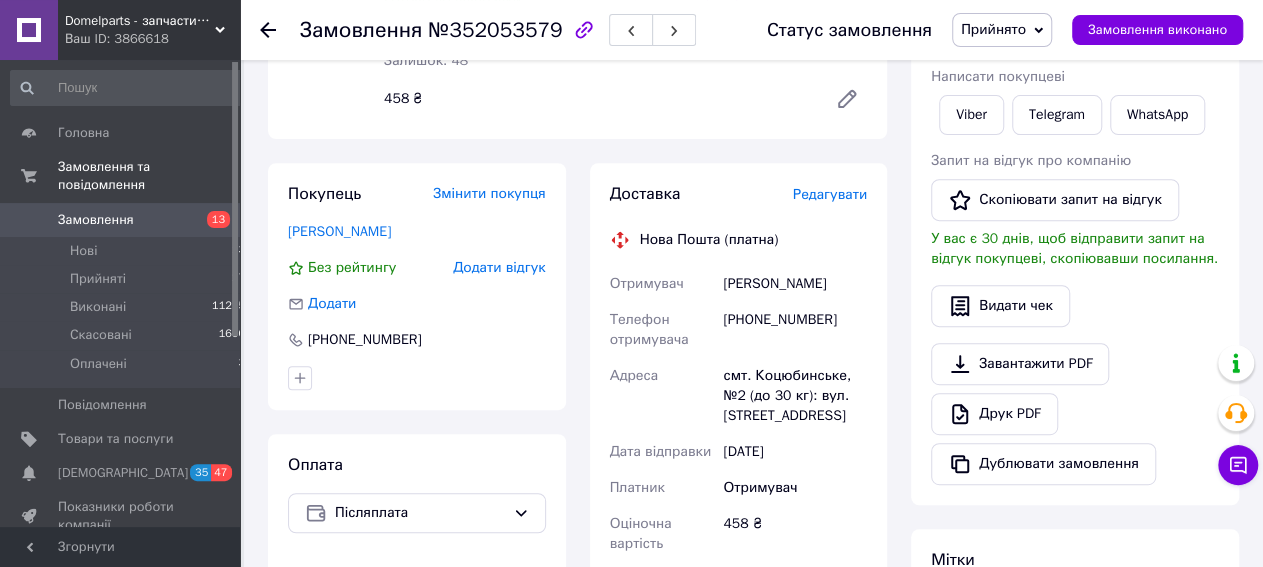 scroll, scrollTop: 624, scrollLeft: 0, axis: vertical 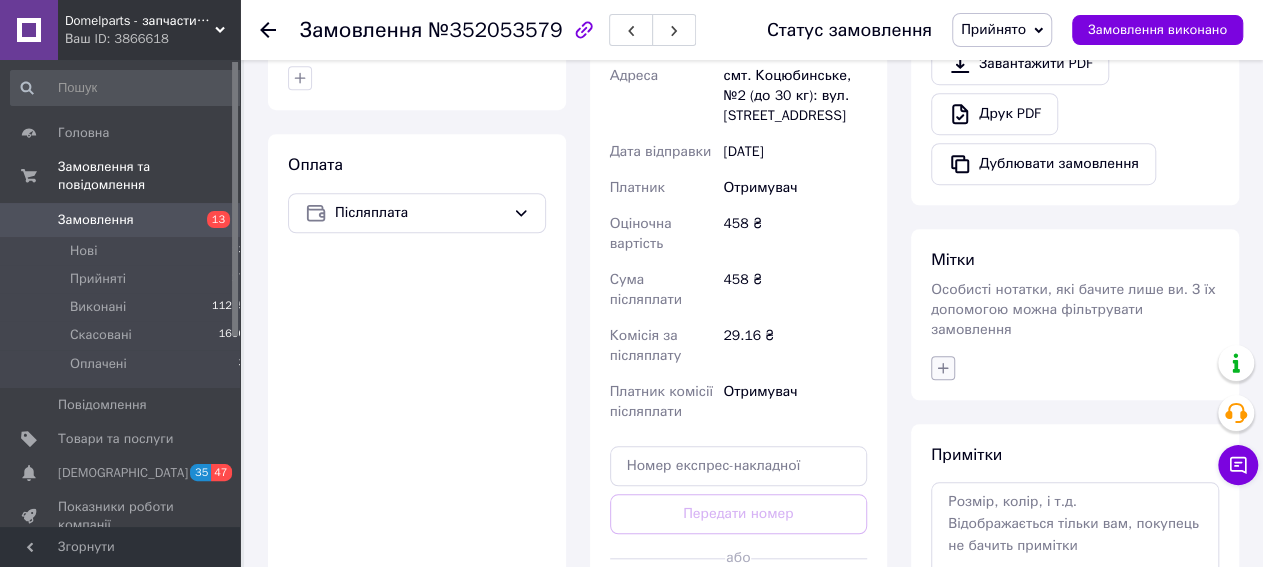 click at bounding box center (943, 368) 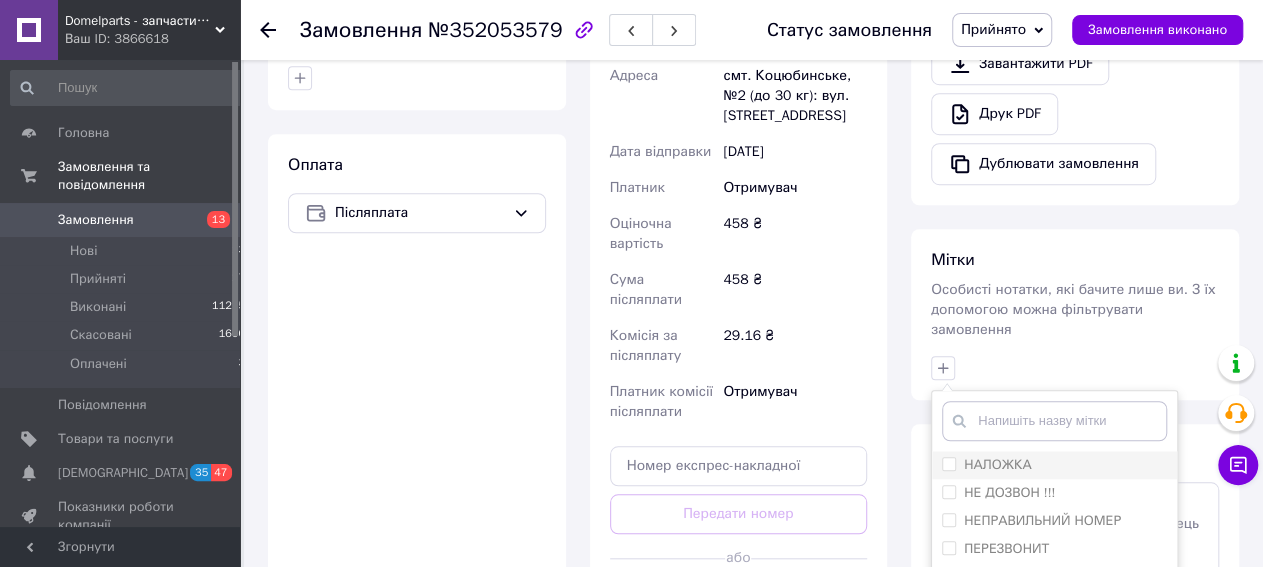 click on "НАЛОЖКА" at bounding box center (998, 465) 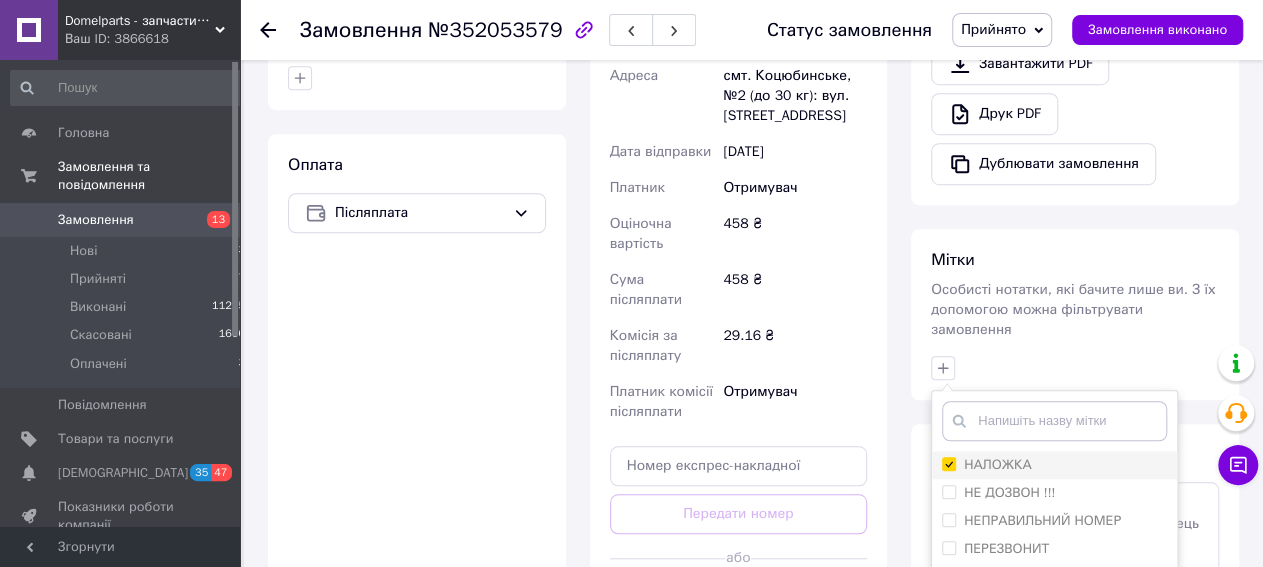 click on "НАЛОЖКА" at bounding box center [948, 463] 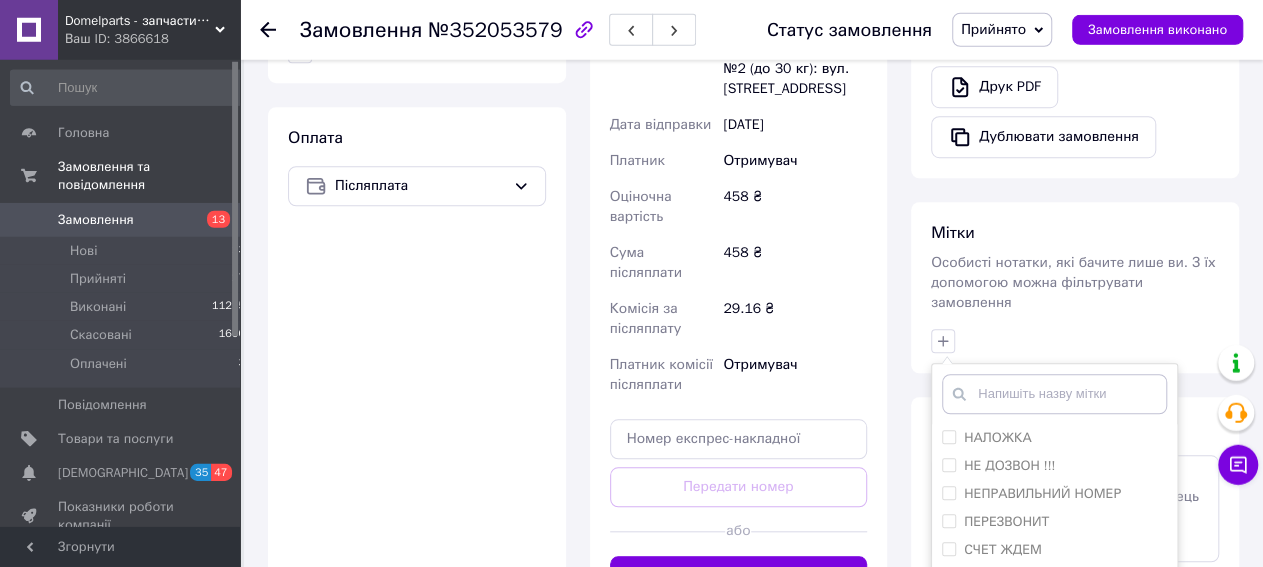 scroll, scrollTop: 892, scrollLeft: 0, axis: vertical 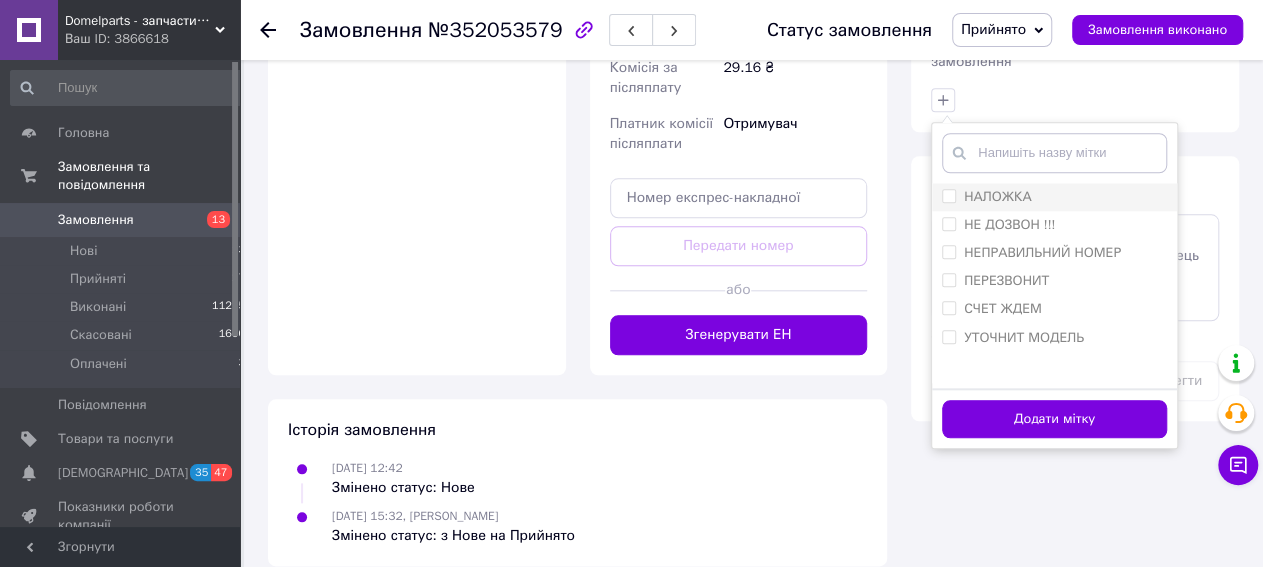 click on "НАЛОЖКА" at bounding box center [948, 195] 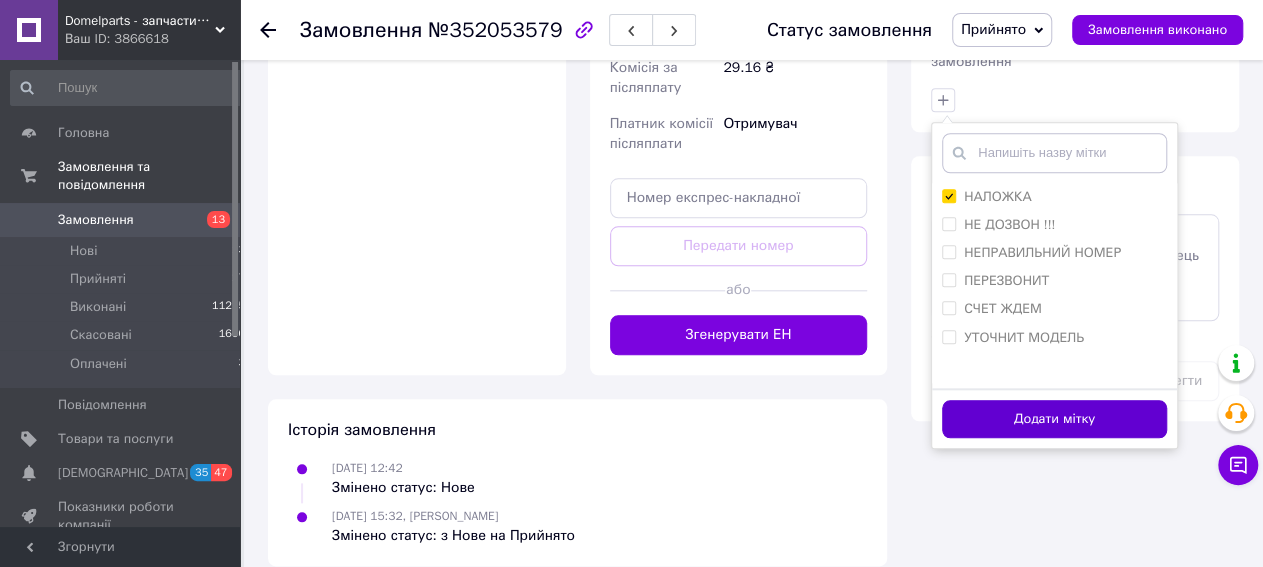 click on "Додати мітку" at bounding box center (1054, 419) 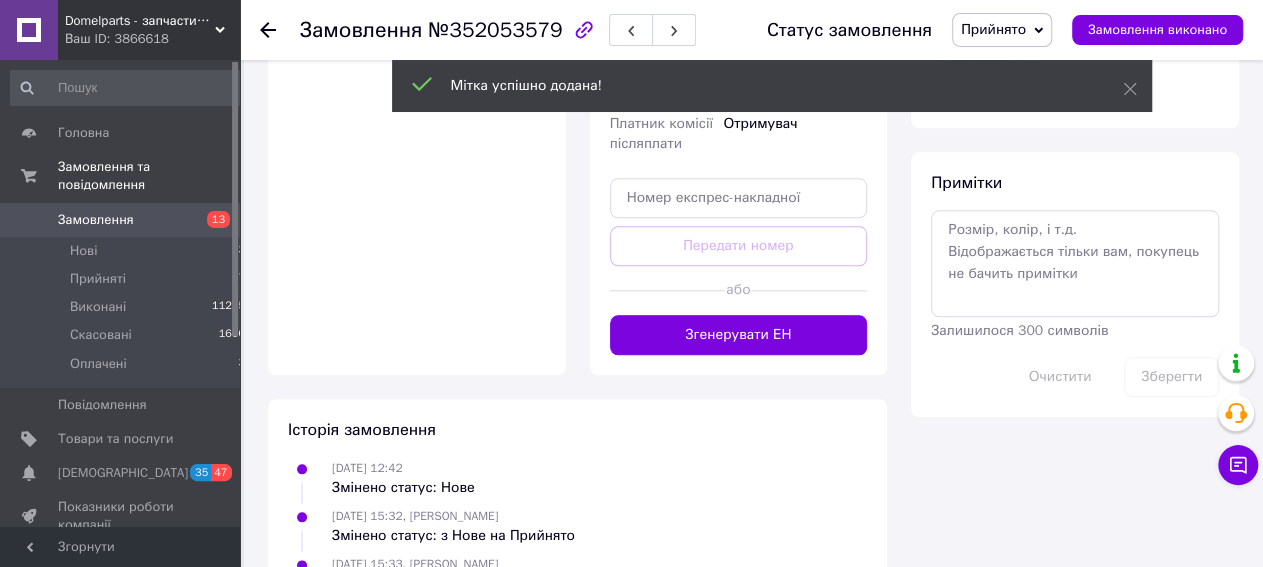 click 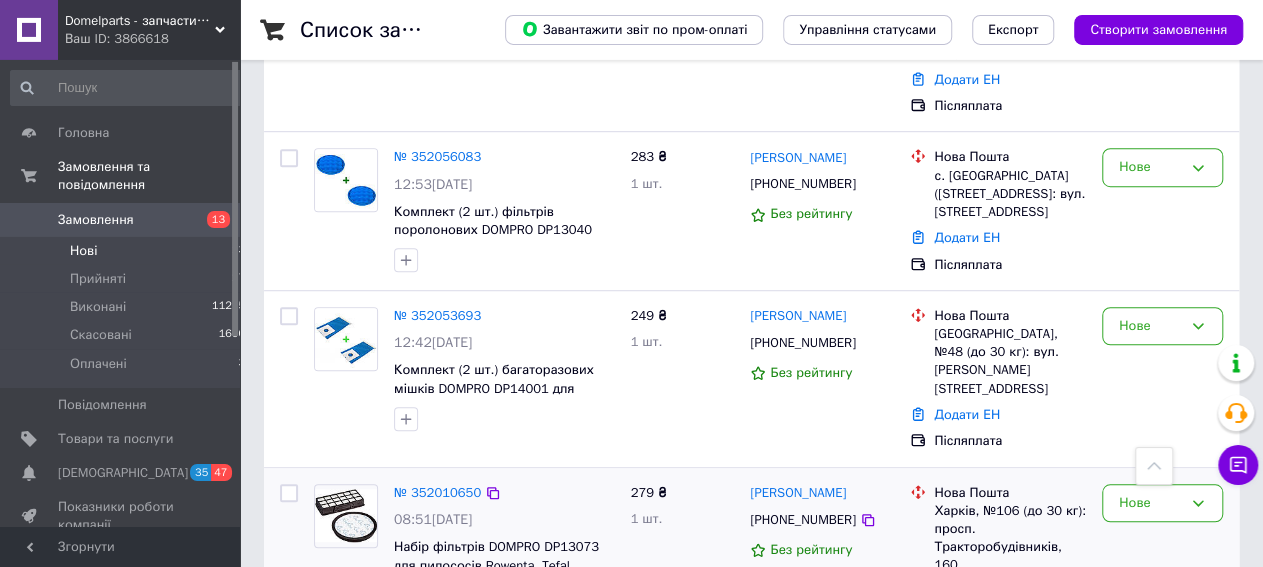 scroll, scrollTop: 624, scrollLeft: 0, axis: vertical 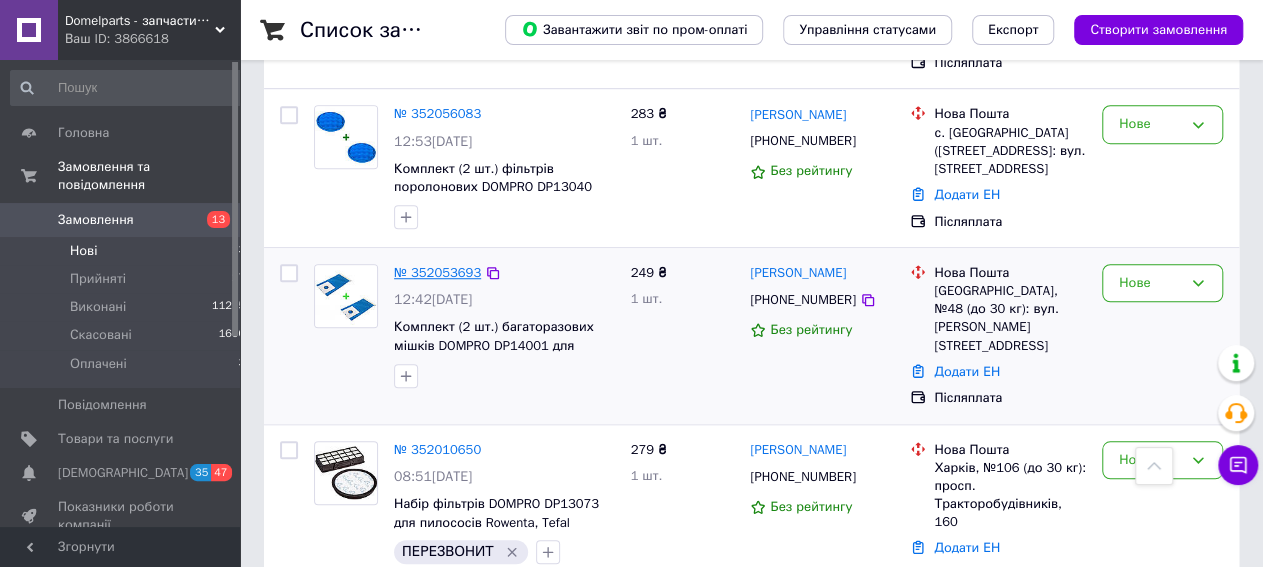 click on "№ 352053693" at bounding box center (437, 272) 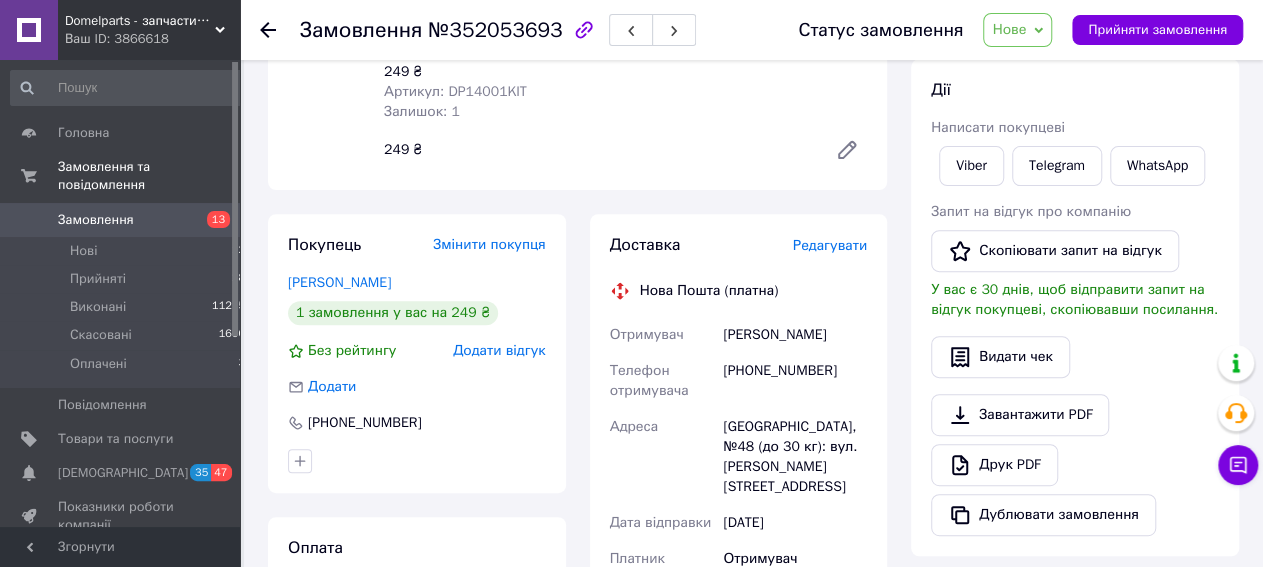 scroll, scrollTop: 0, scrollLeft: 0, axis: both 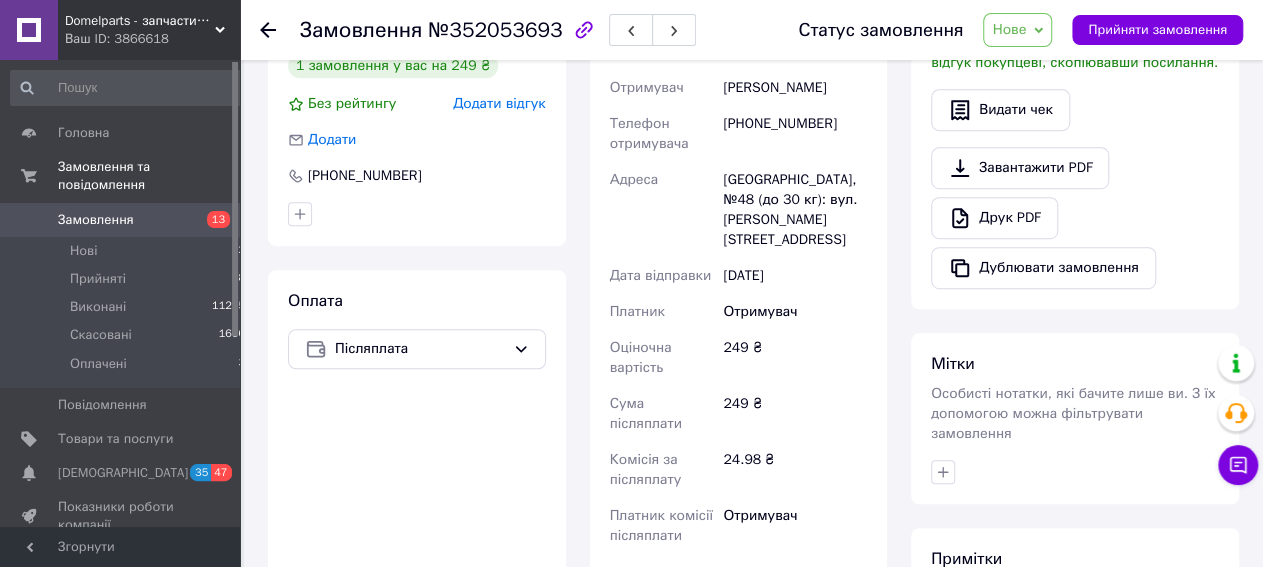 click on "Нове" at bounding box center (1009, 29) 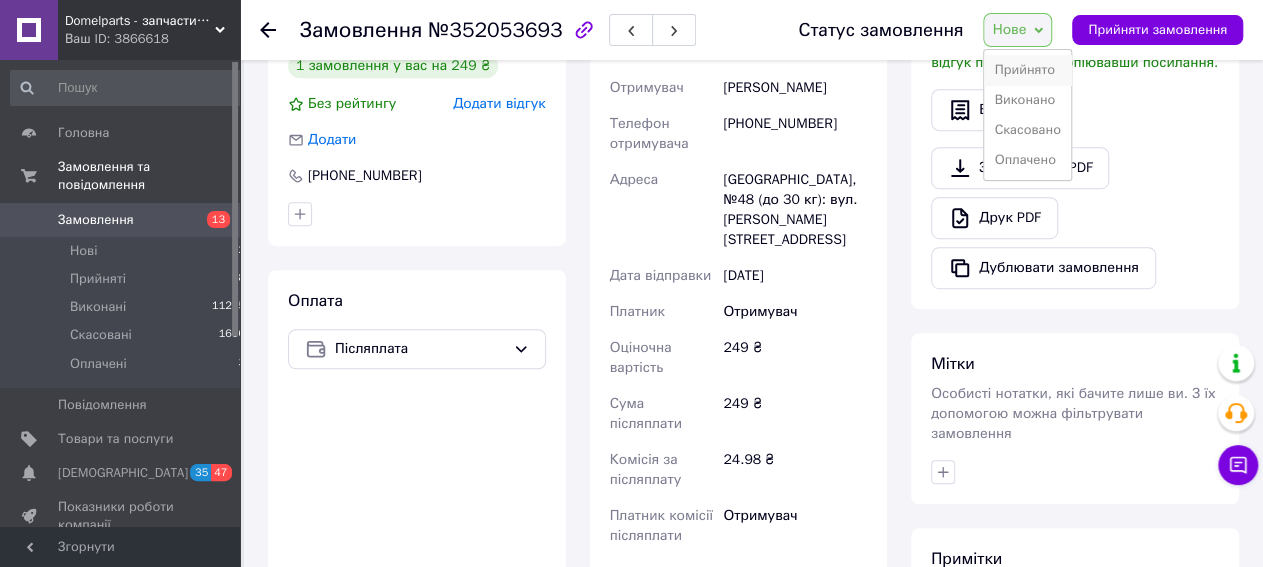 click on "Прийнято" at bounding box center (1027, 70) 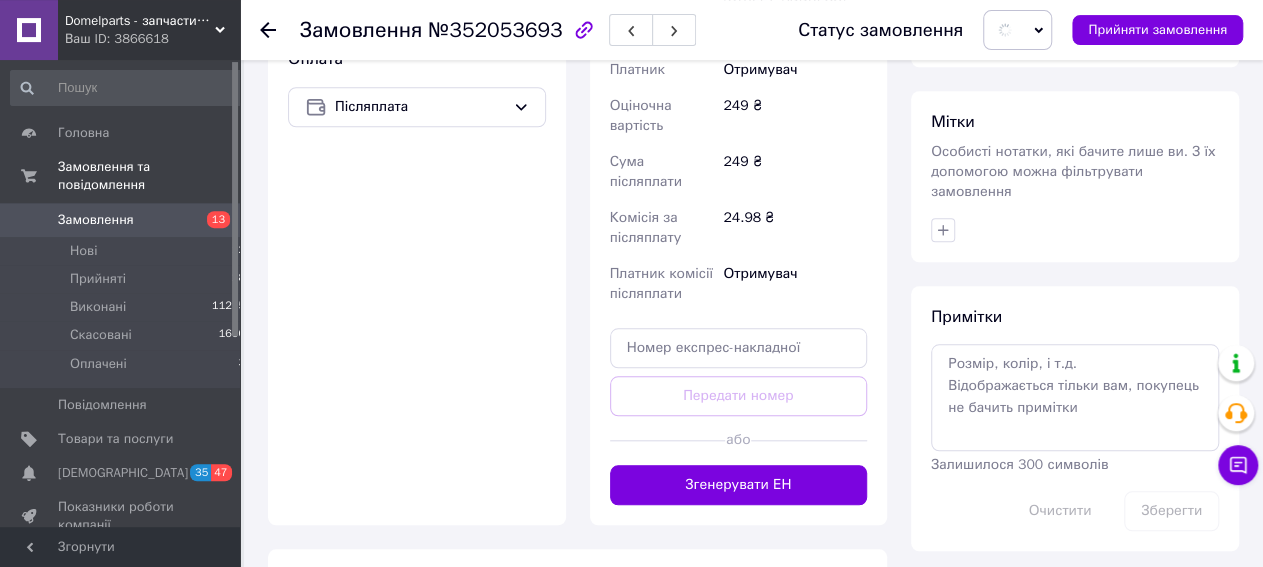scroll, scrollTop: 832, scrollLeft: 0, axis: vertical 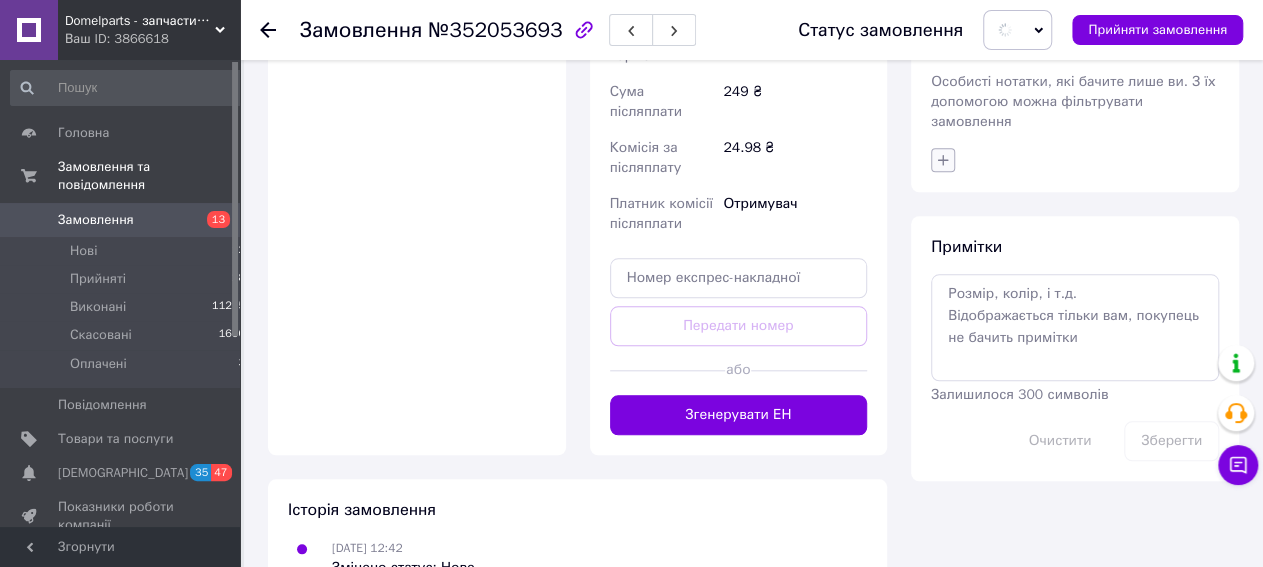 click 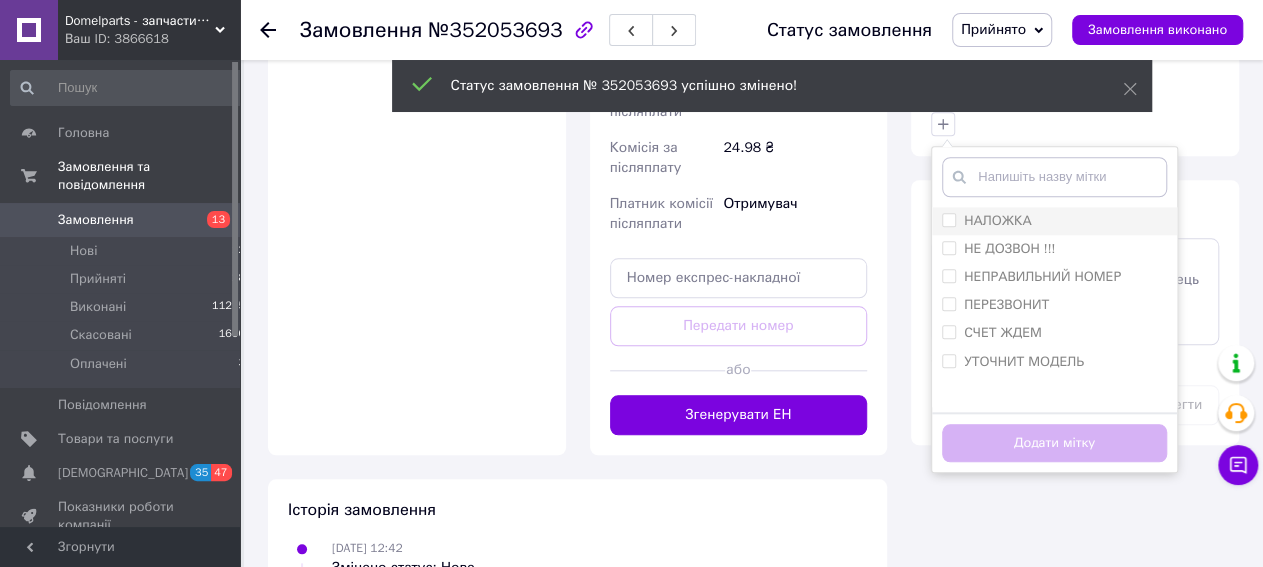 click on "НАЛОЖКА" at bounding box center (998, 220) 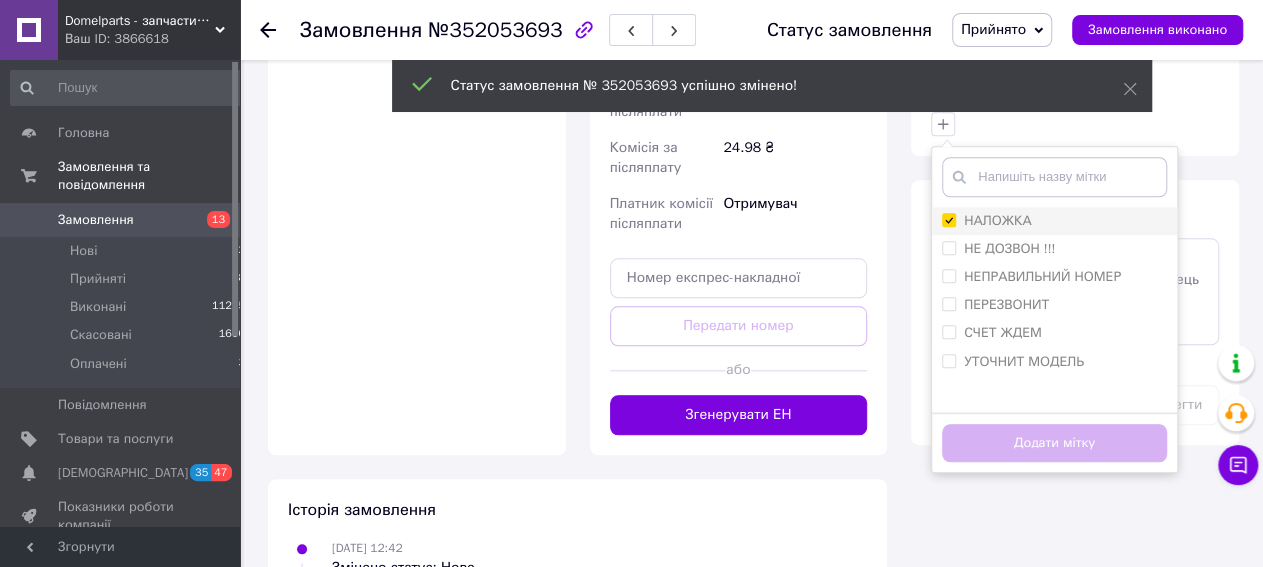 checkbox on "true" 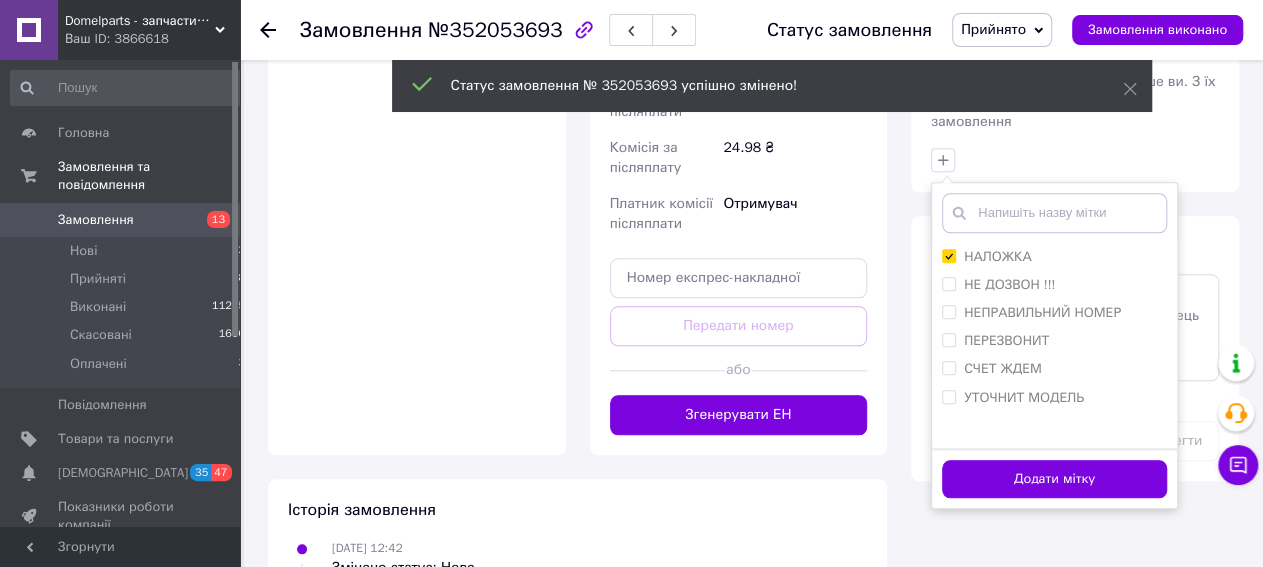 click on "НАЛОЖКА НЕ ДОЗВОН !!! НЕПРАВИЛЬНИЙ НОМЕР ПЕРЕЗВОНИТ СЧЕТ ЖДЕМ УТОЧНИТ МОДЕЛЬ" at bounding box center [1054, 343] 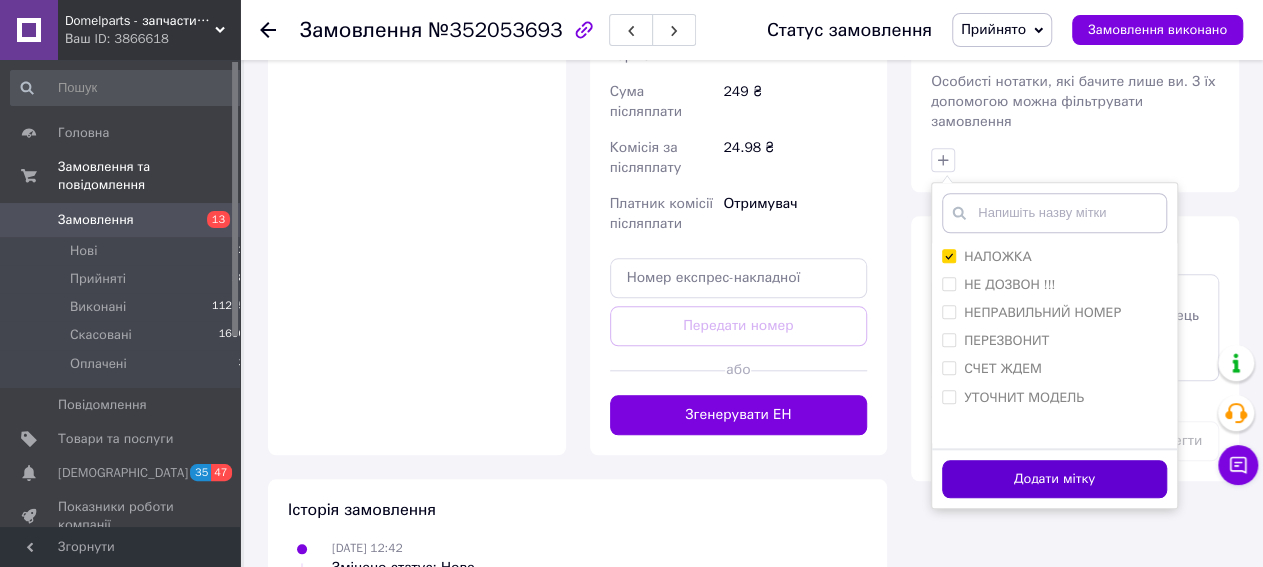 click on "Додати мітку" at bounding box center [1054, 479] 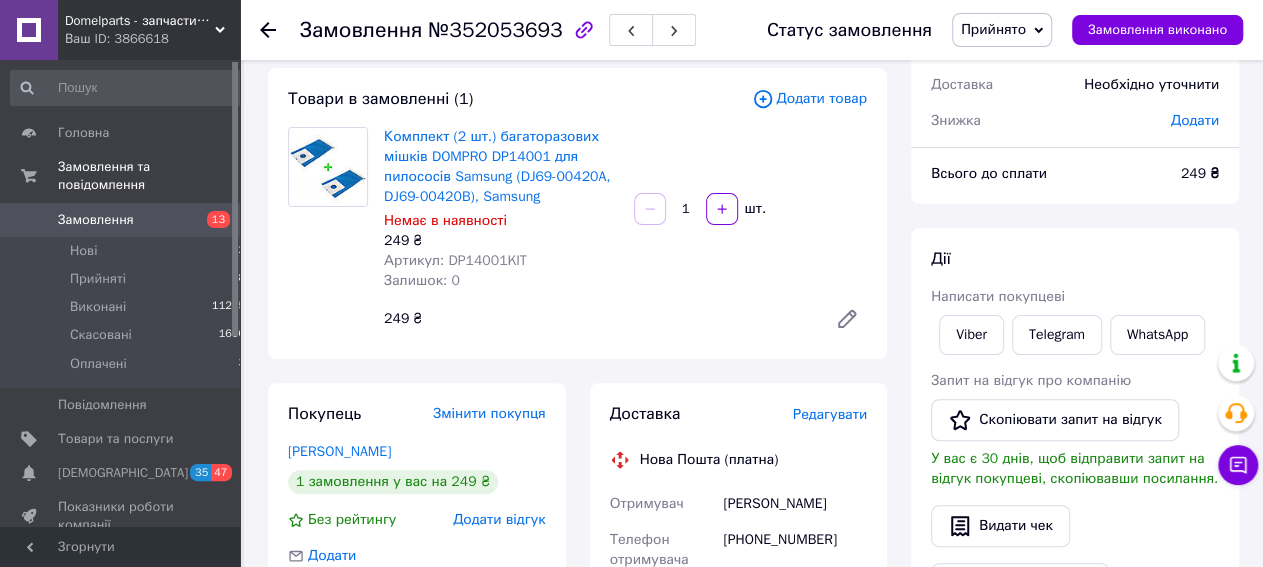 scroll, scrollTop: 0, scrollLeft: 0, axis: both 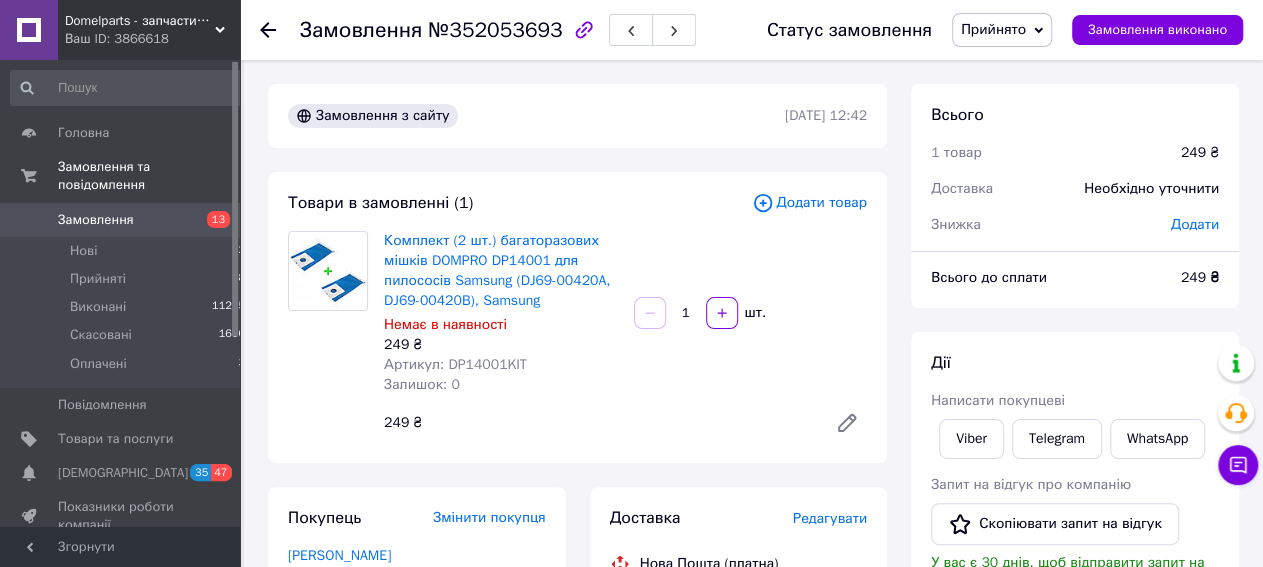 click 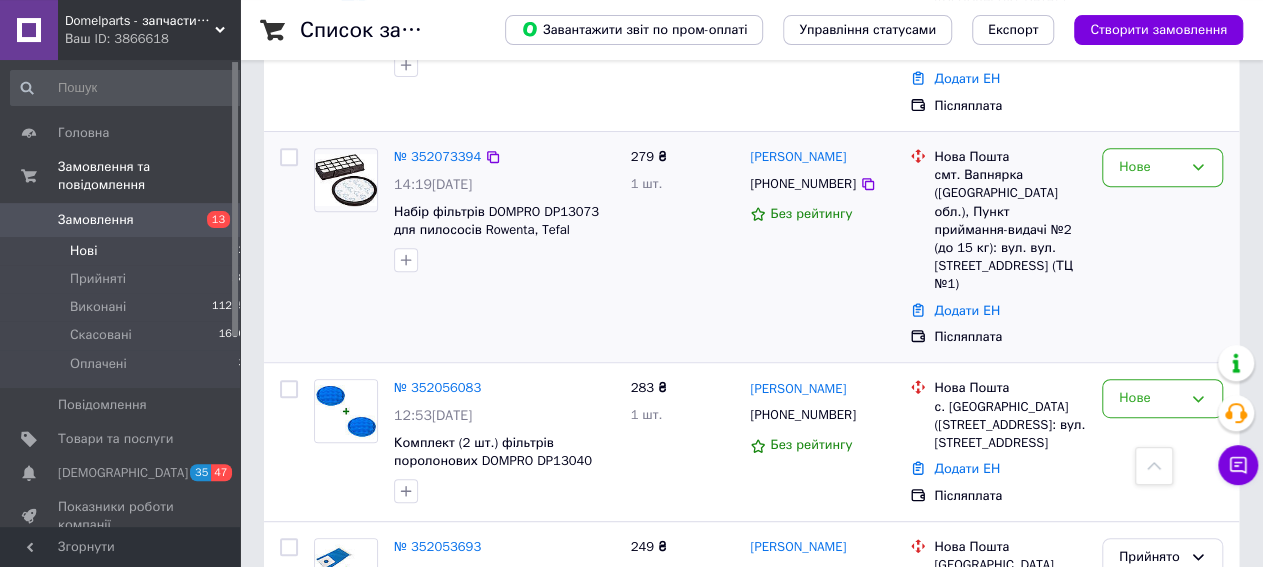 scroll, scrollTop: 312, scrollLeft: 0, axis: vertical 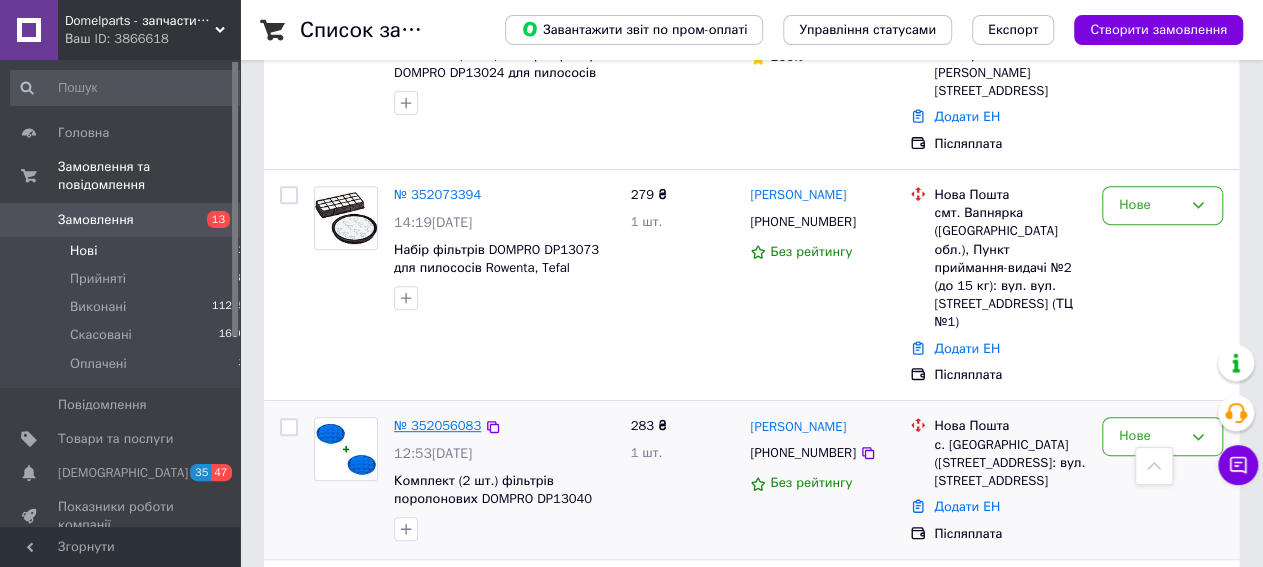 click on "№ 352056083" at bounding box center [437, 425] 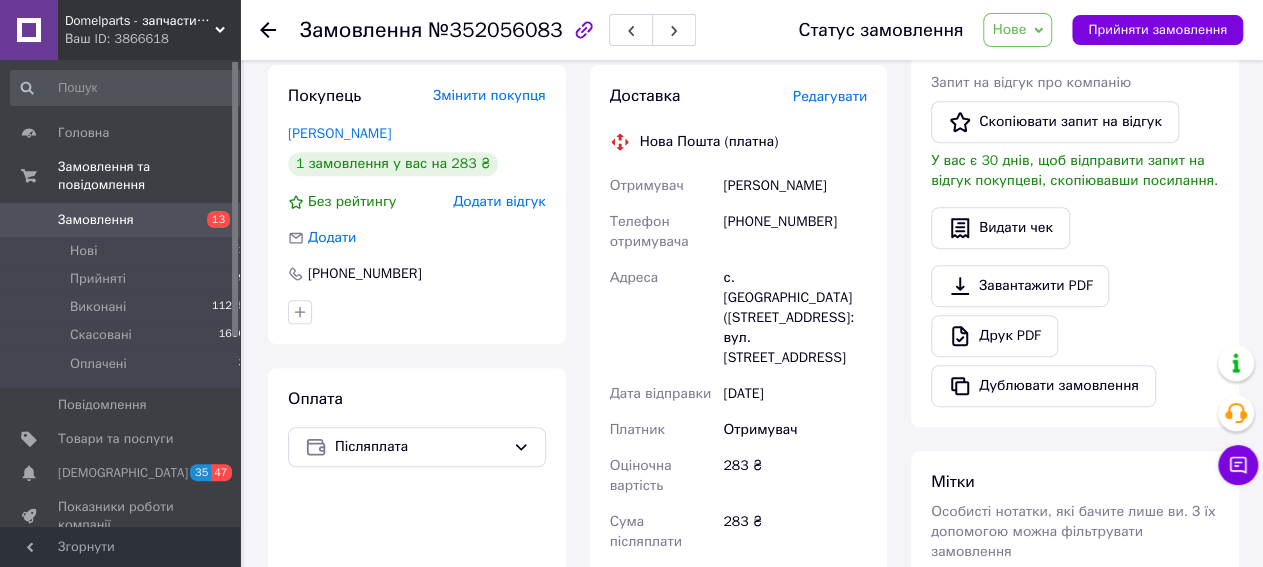 scroll, scrollTop: 416, scrollLeft: 0, axis: vertical 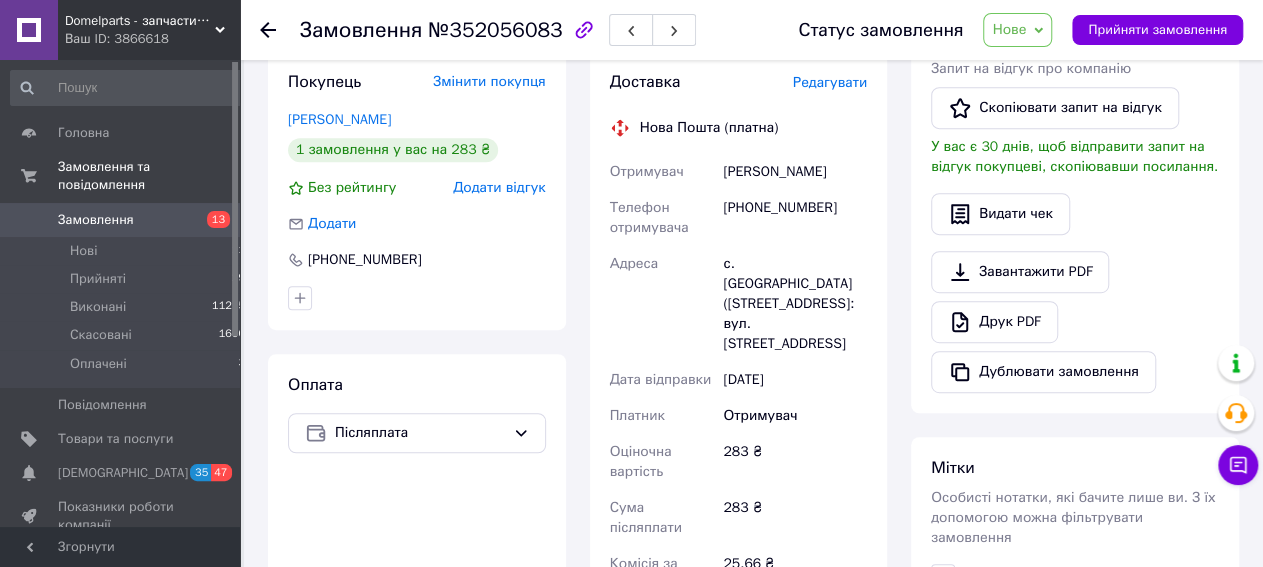 click on "Нове" at bounding box center (1017, 30) 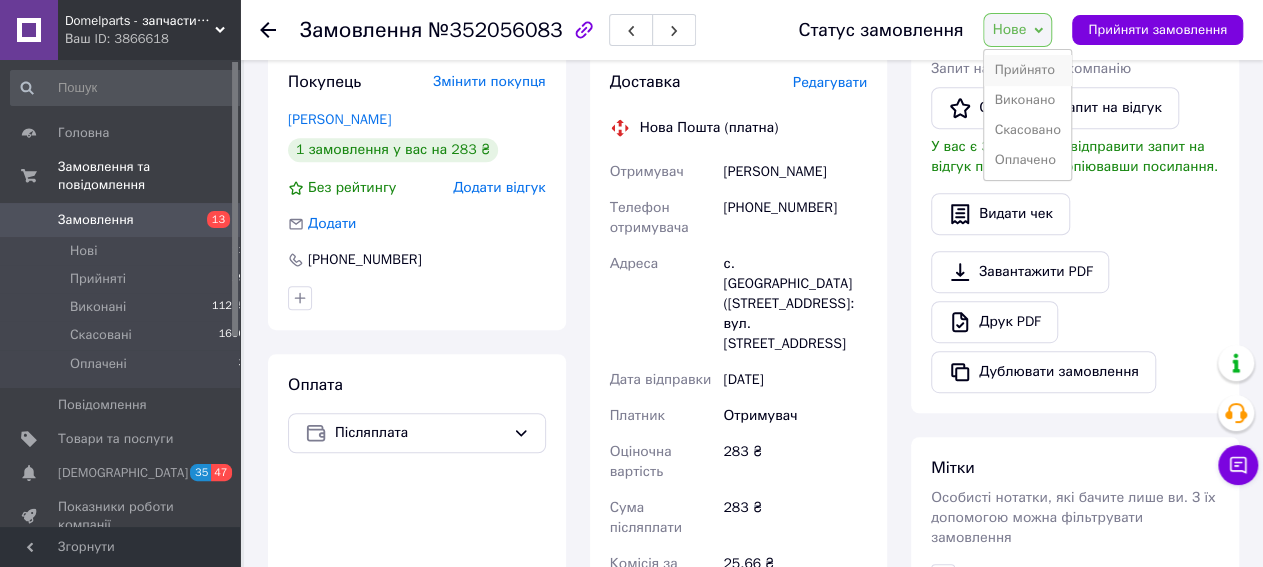 click on "Прийнято" at bounding box center (1027, 70) 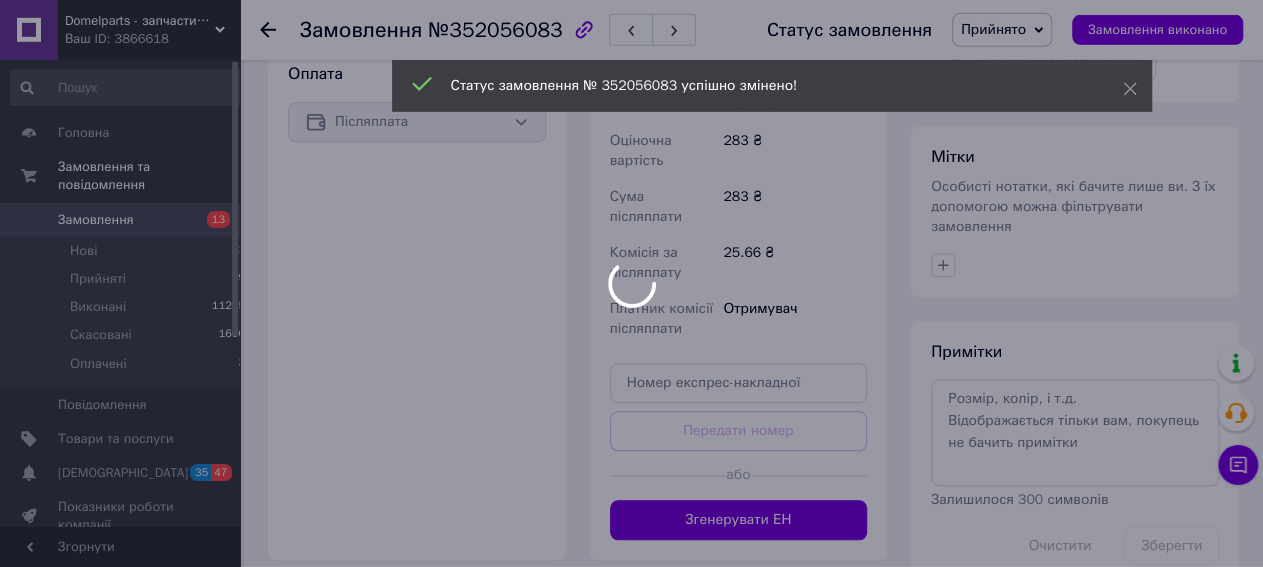 scroll, scrollTop: 728, scrollLeft: 0, axis: vertical 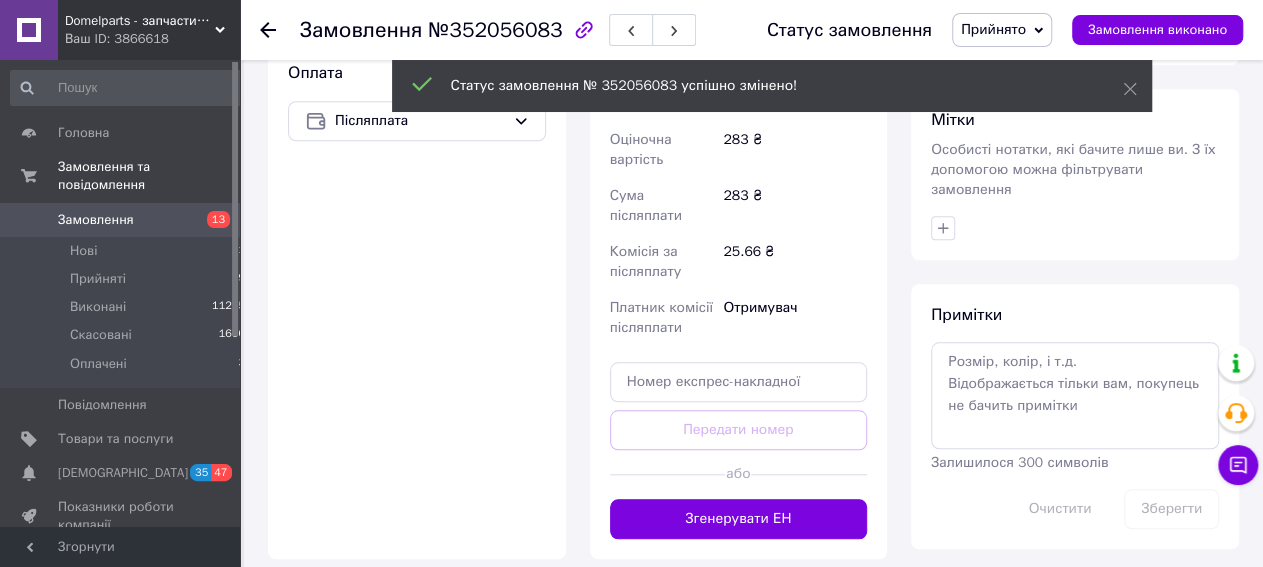 click on "Всього 1 товар 283 ₴ Знижка Додати Всього до сплати 283 ₴ Дії Написати покупцеві Viber Telegram WhatsApp Запит на відгук про компанію   Скопіювати запит на відгук У вас є 30 днів, щоб відправити запит на відгук покупцеві, скопіювавши посилання.   Видати чек   Завантажити PDF   Друк PDF   Дублювати замовлення Мітки Особисті нотатки, які бачите лише ви. З їх допомогою можна фільтрувати замовлення Примітки Залишилося 300 символів Очистити Зберегти" at bounding box center [1075, -48] 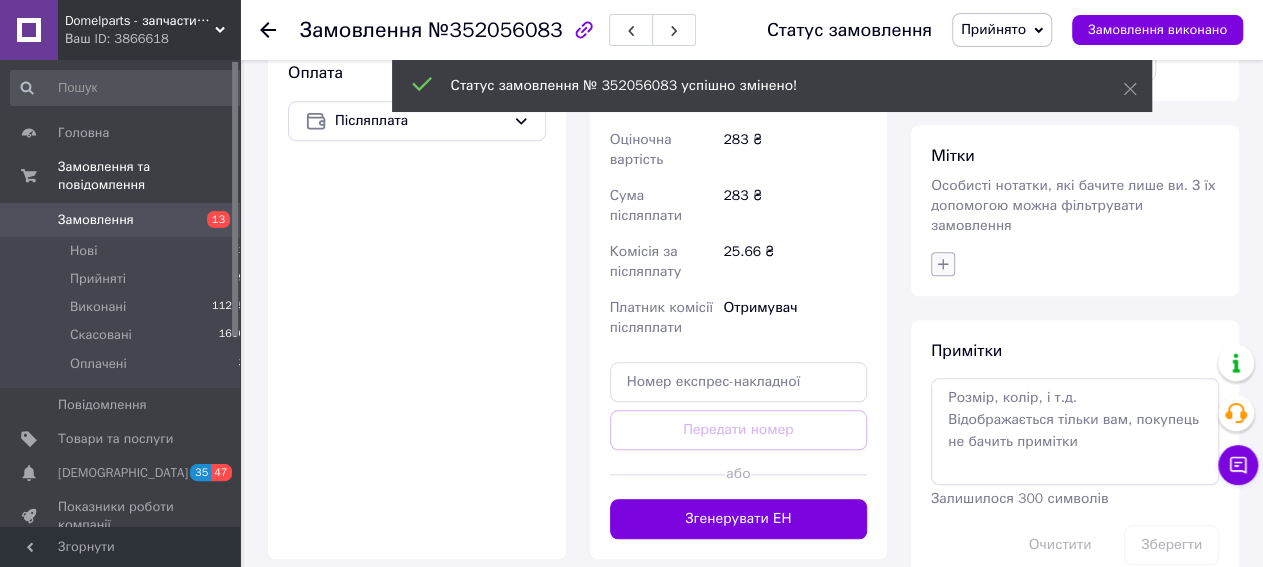 click 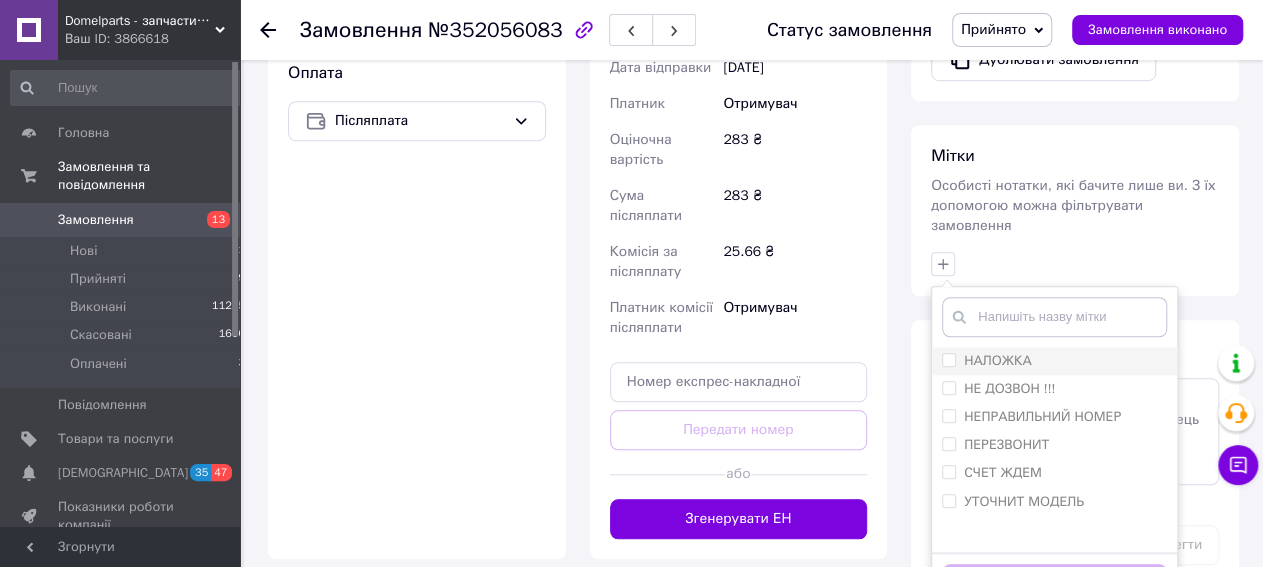 click on "НАЛОЖКА" at bounding box center (998, 360) 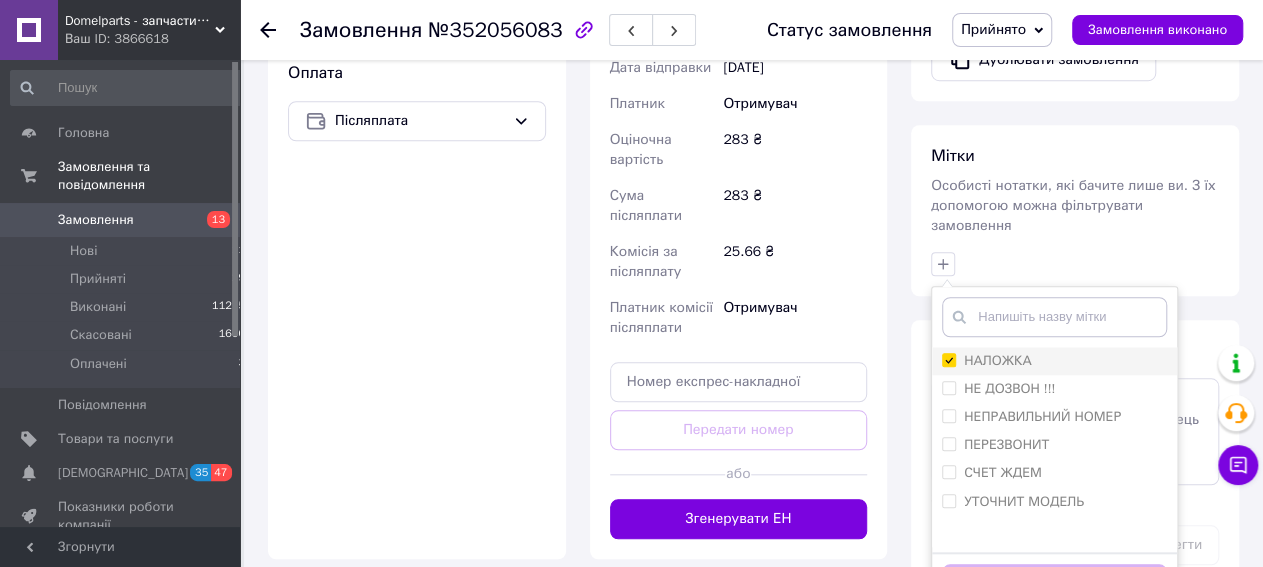 checkbox on "true" 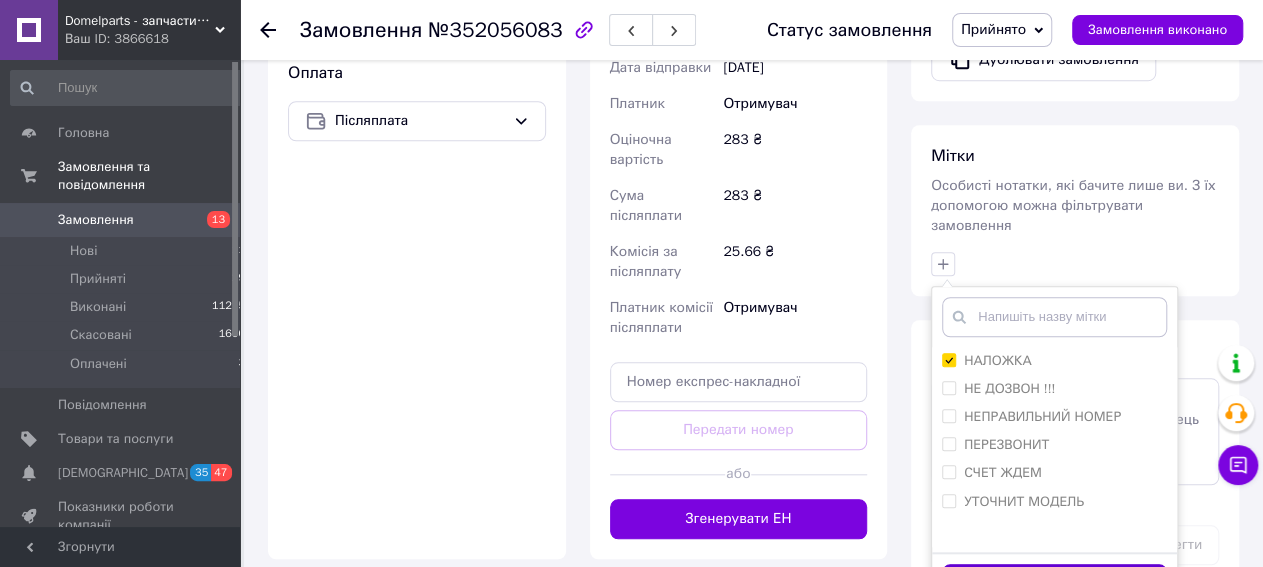 click on "Додати мітку" at bounding box center [1054, 583] 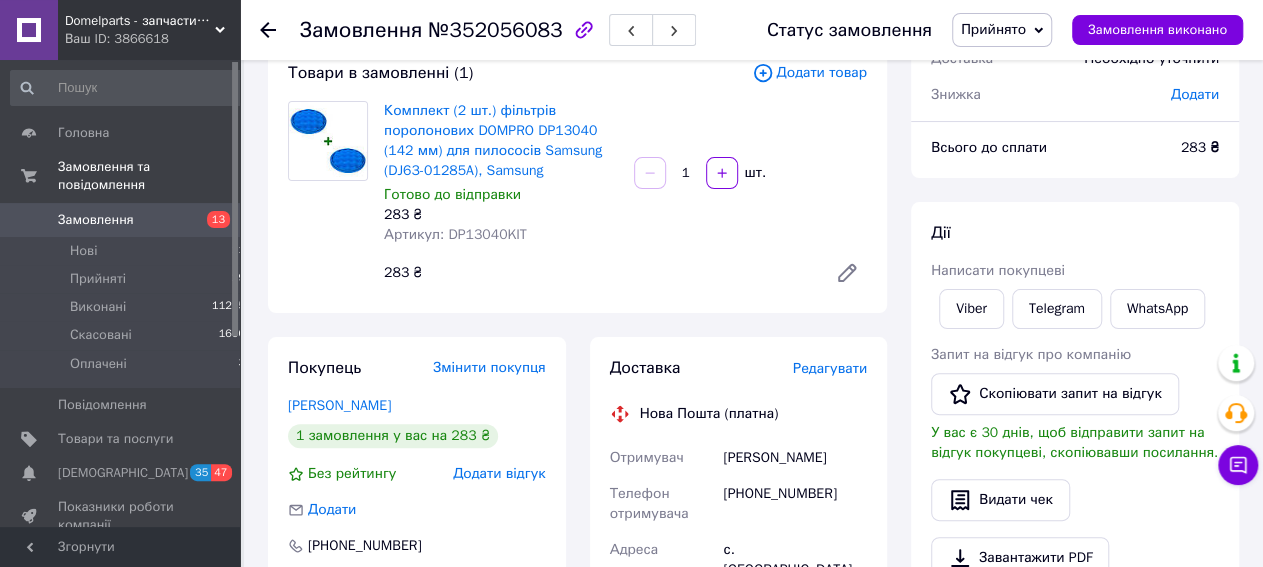 scroll, scrollTop: 104, scrollLeft: 0, axis: vertical 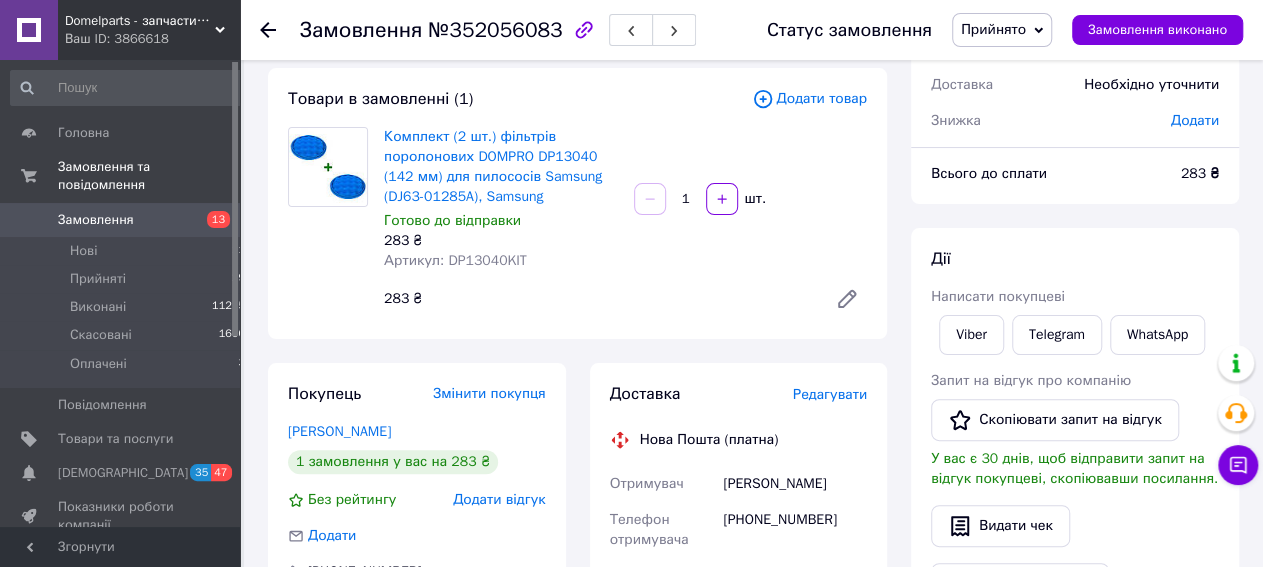 click 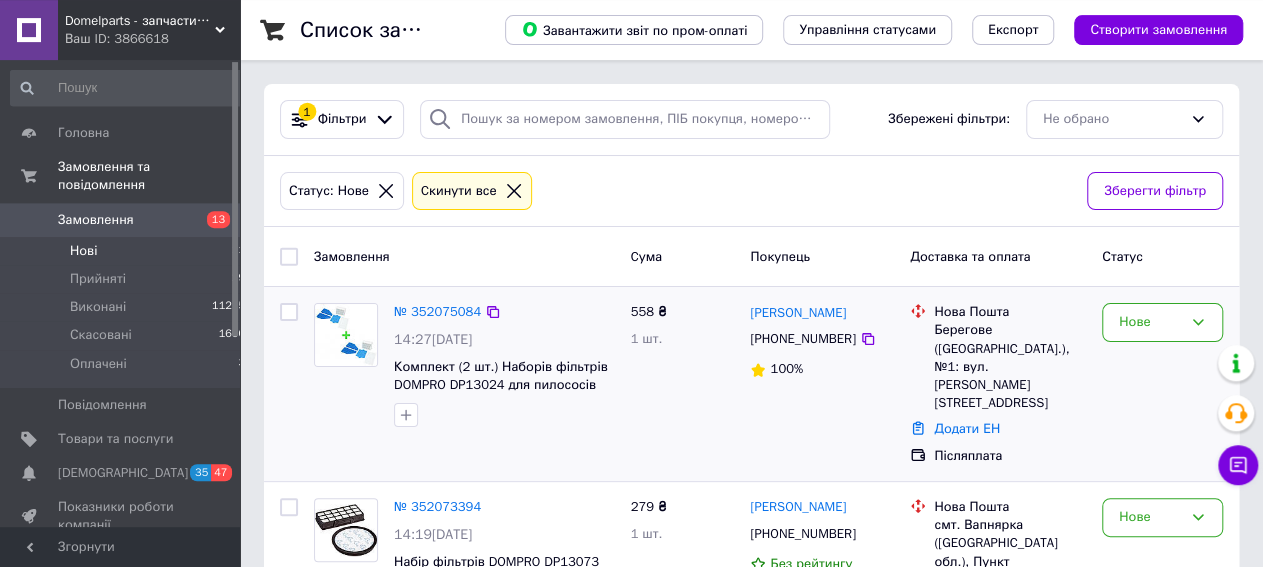 scroll, scrollTop: 0, scrollLeft: 0, axis: both 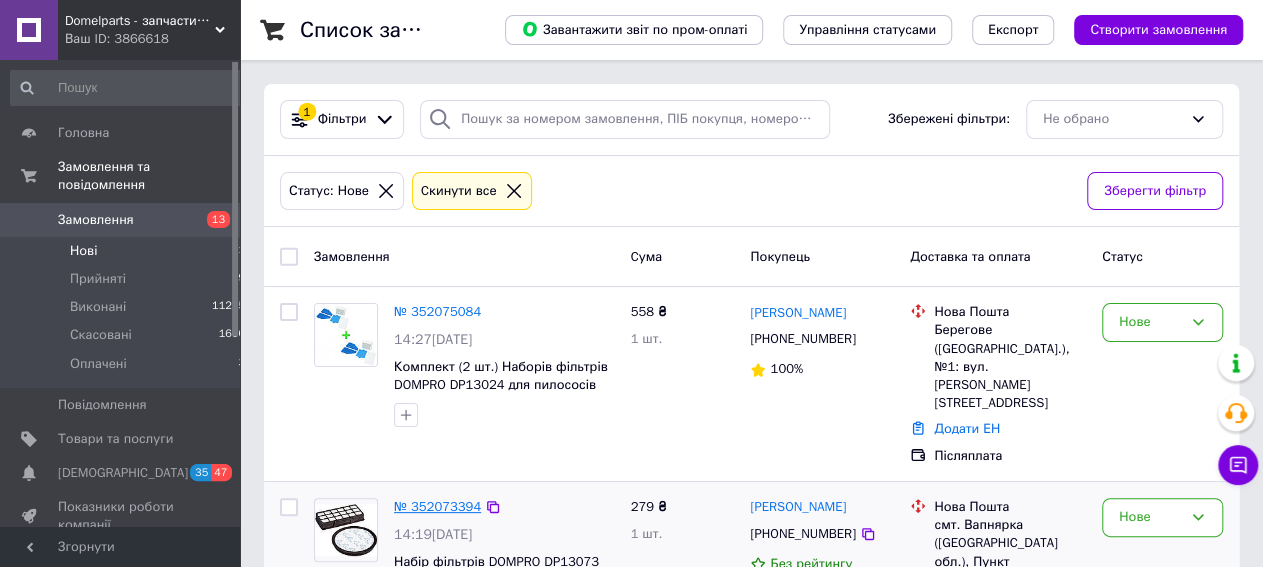click on "№ 352073394" at bounding box center [437, 506] 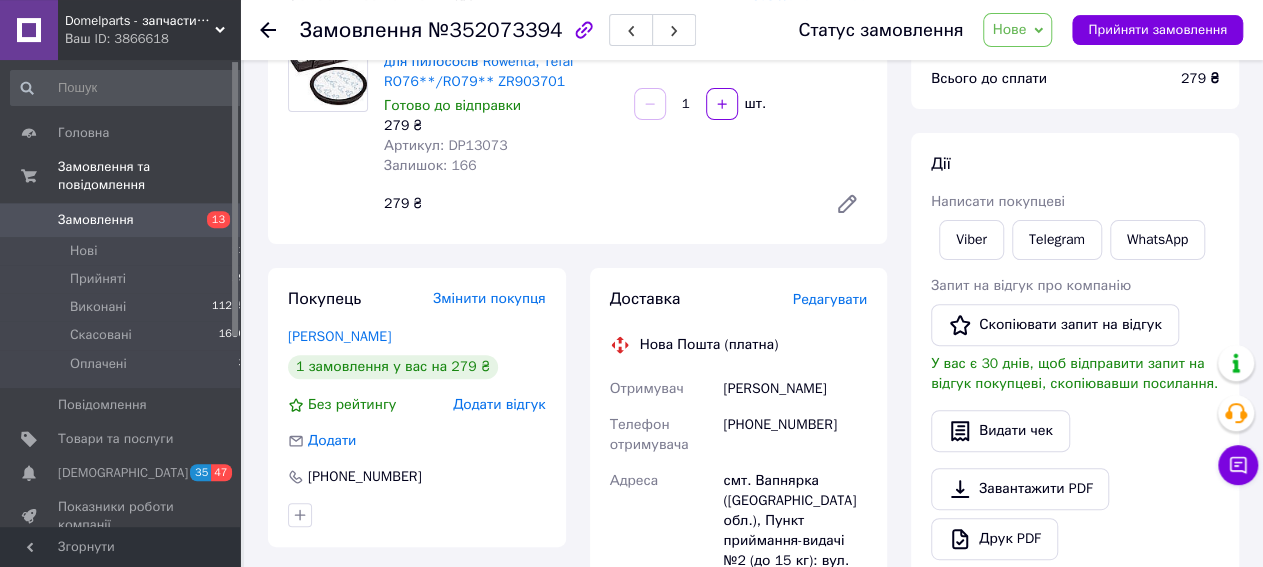 scroll, scrollTop: 208, scrollLeft: 0, axis: vertical 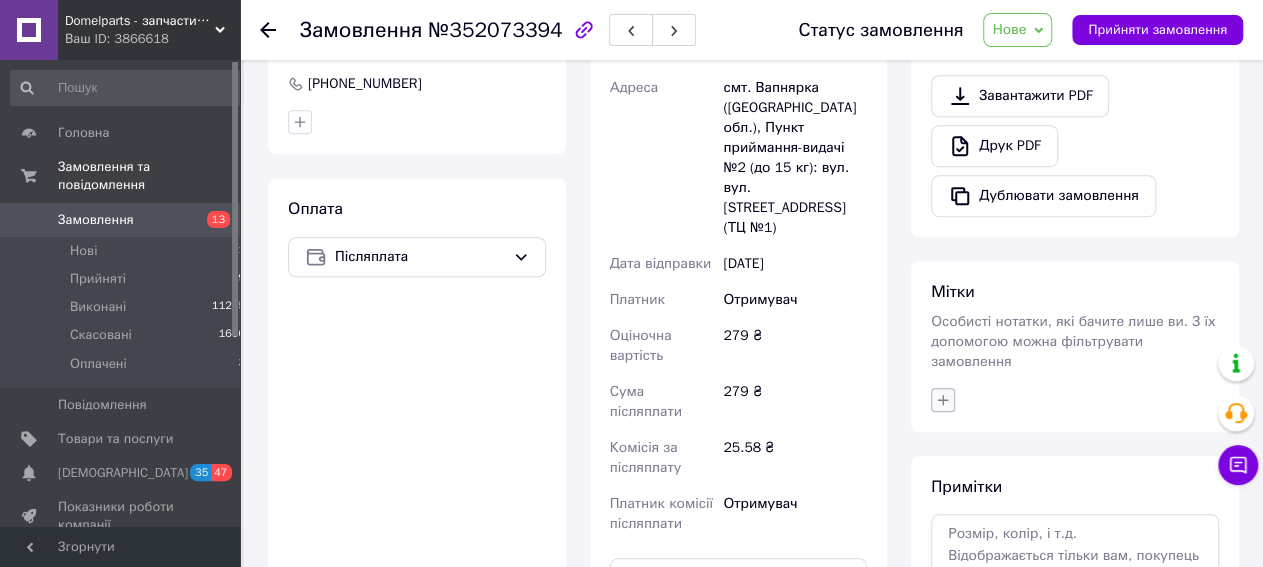 click 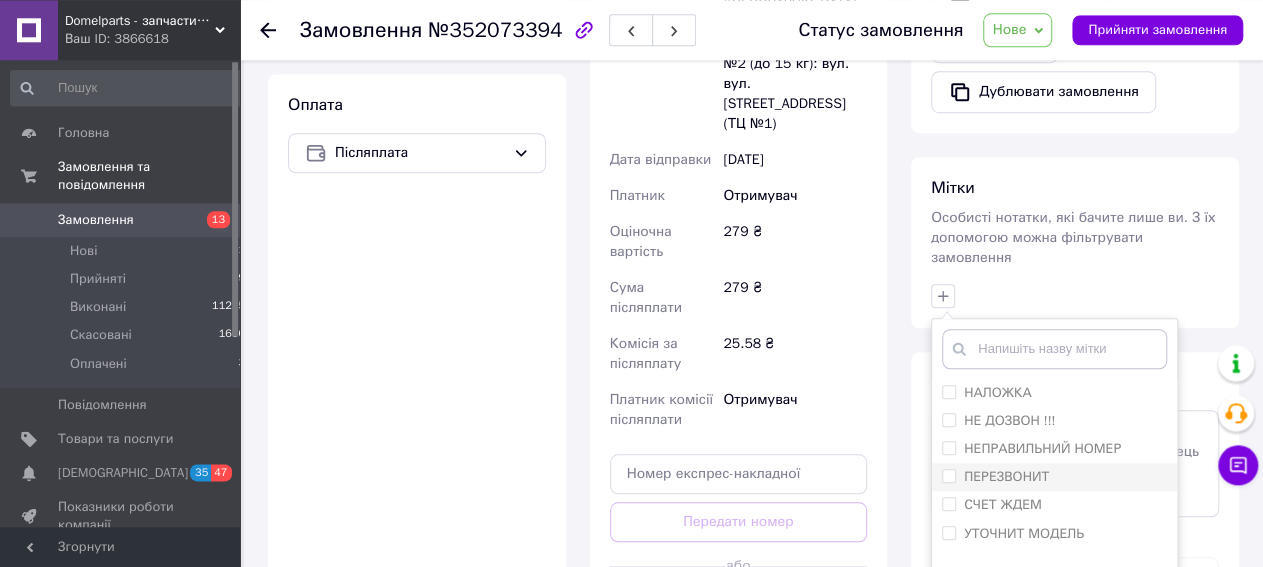 scroll, scrollTop: 904, scrollLeft: 0, axis: vertical 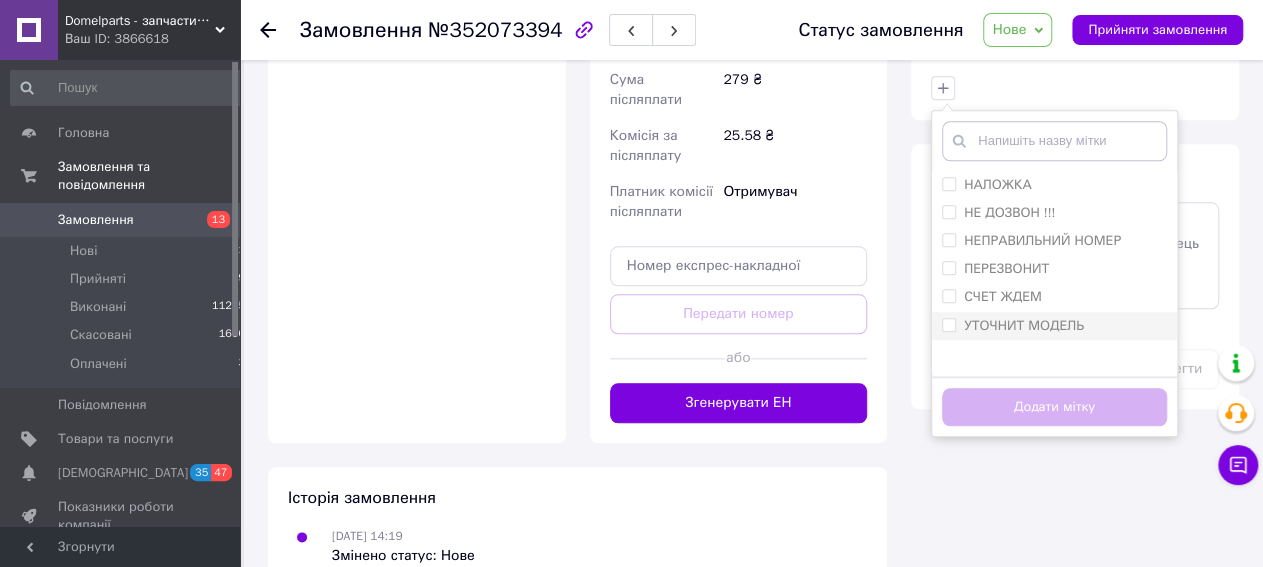 click on "УТОЧНИТ МОДЕЛЬ" at bounding box center (1024, 325) 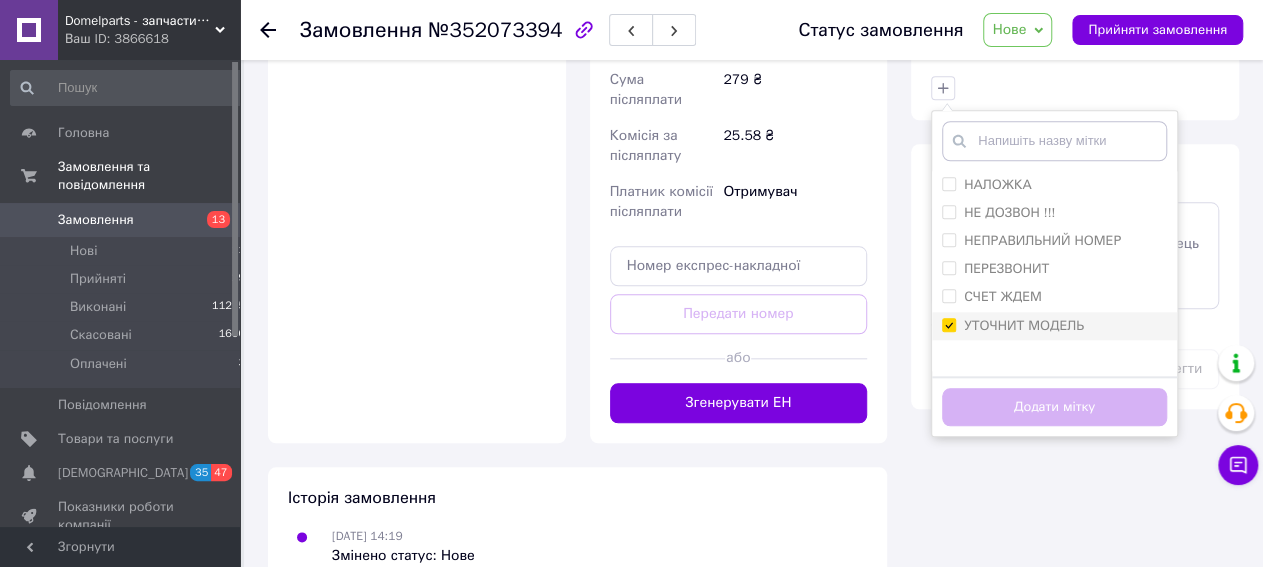 checkbox on "true" 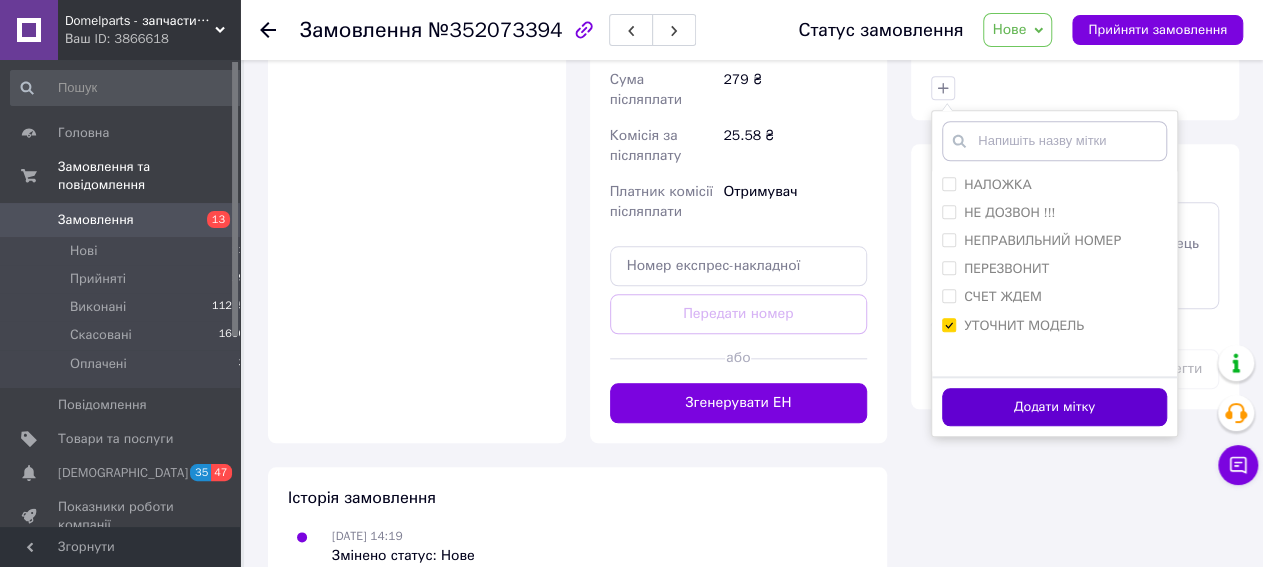 click on "Додати мітку" at bounding box center (1054, 407) 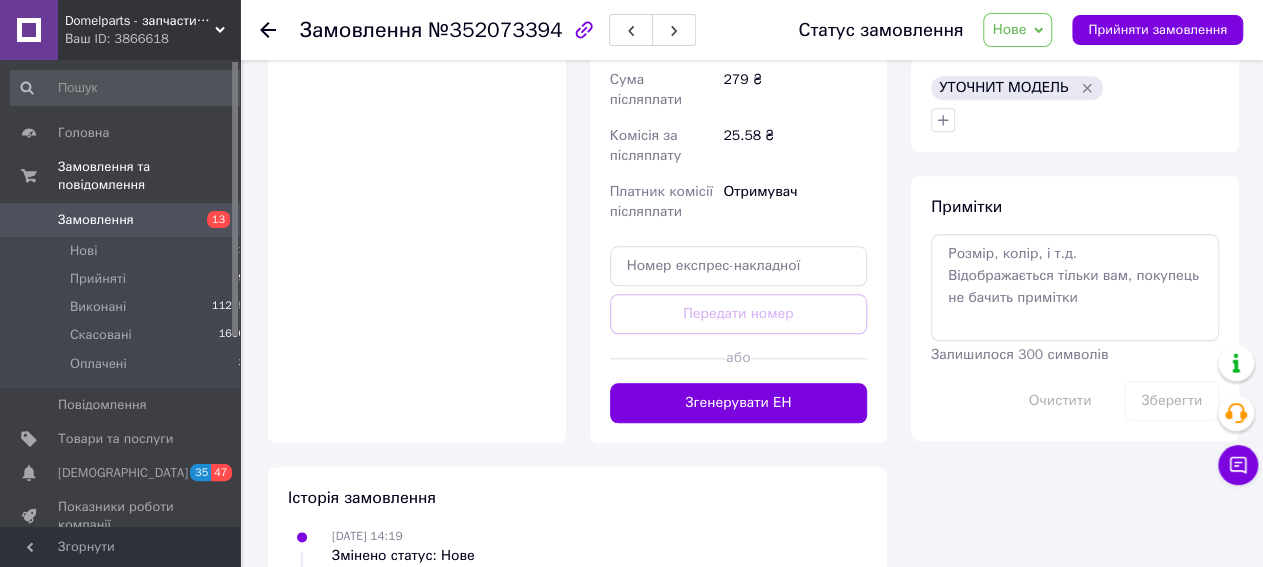 click on "Замовлення №352073394 Статус замовлення [GEOGRAPHIC_DATA] Скасовано Оплачено Прийняти замовлення" at bounding box center (751, 30) 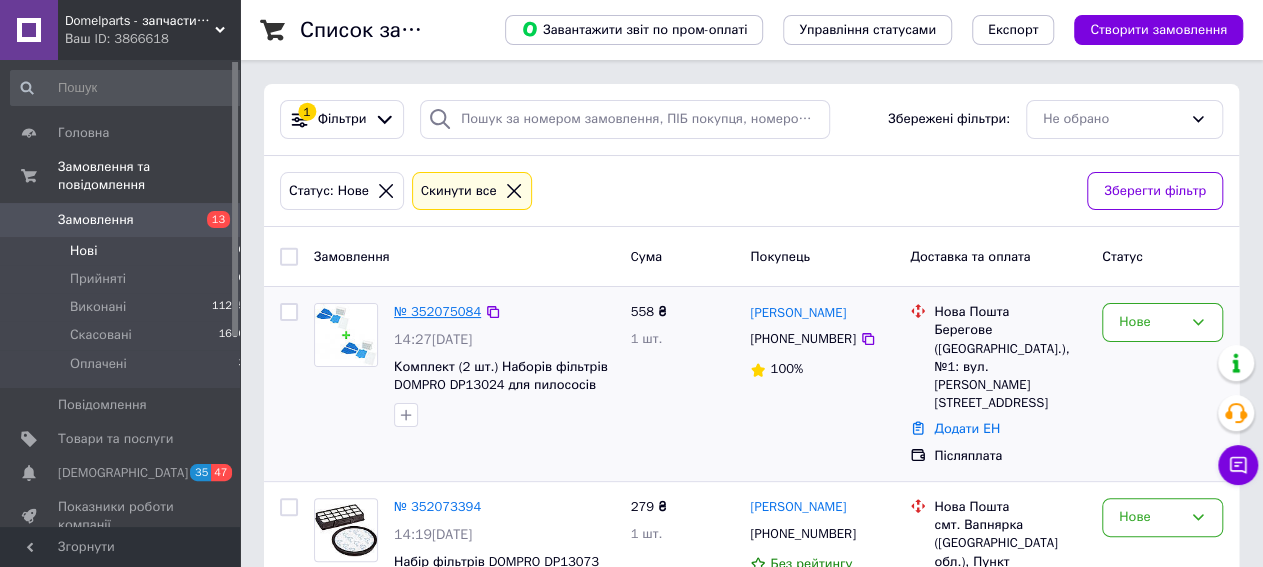 click on "№ 352075084" at bounding box center (437, 311) 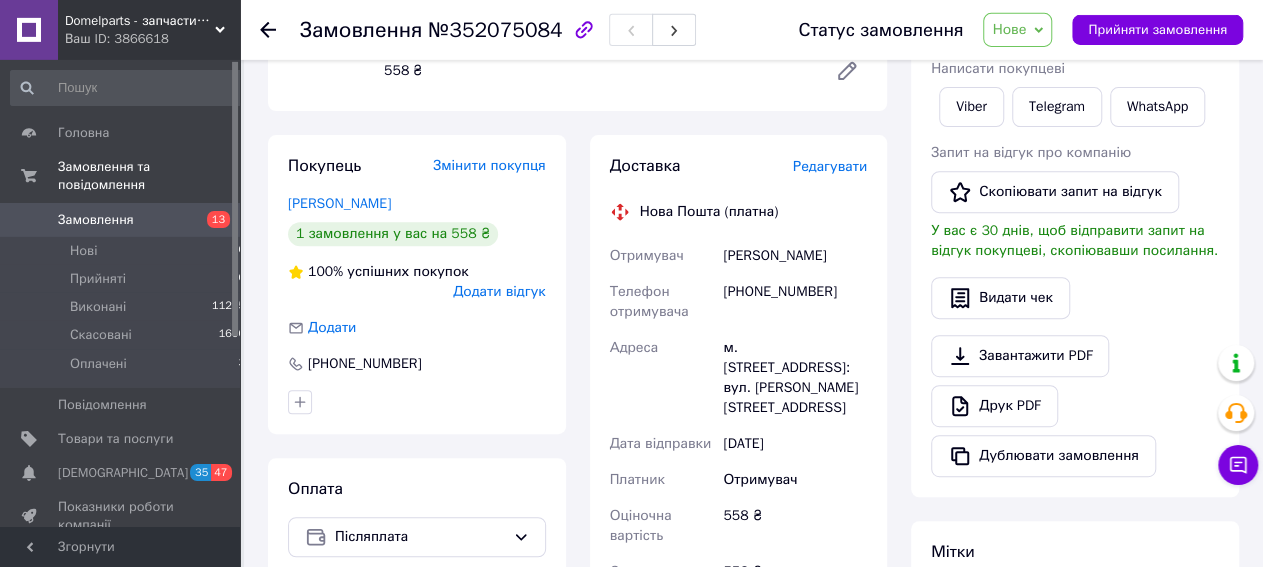 scroll, scrollTop: 416, scrollLeft: 0, axis: vertical 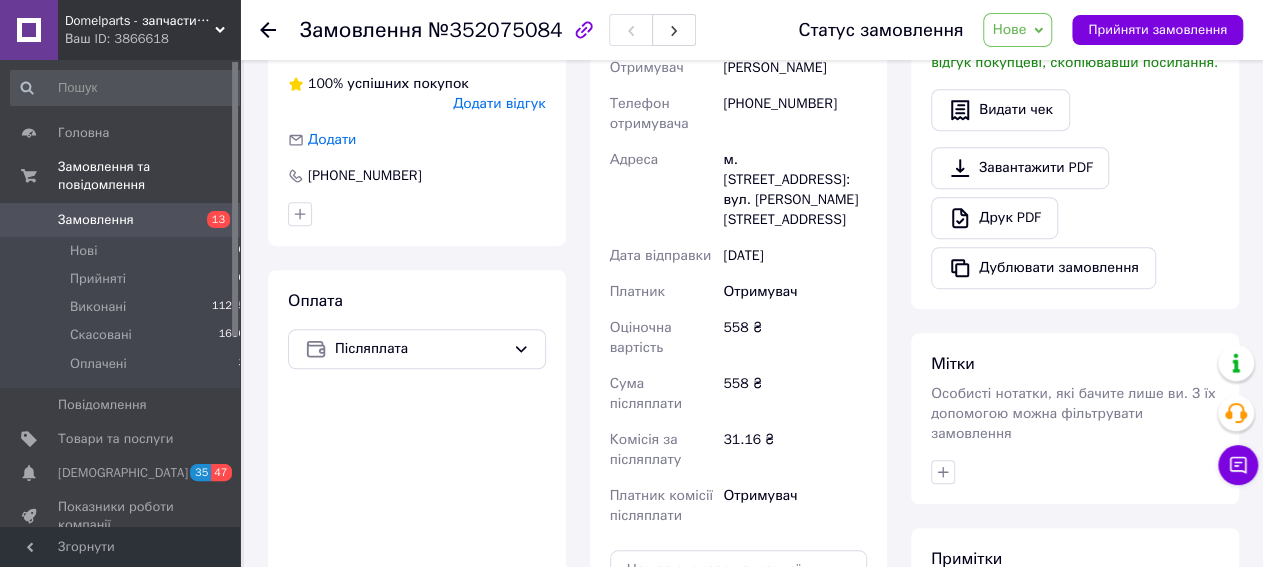 click on "Нове" at bounding box center (1009, 29) 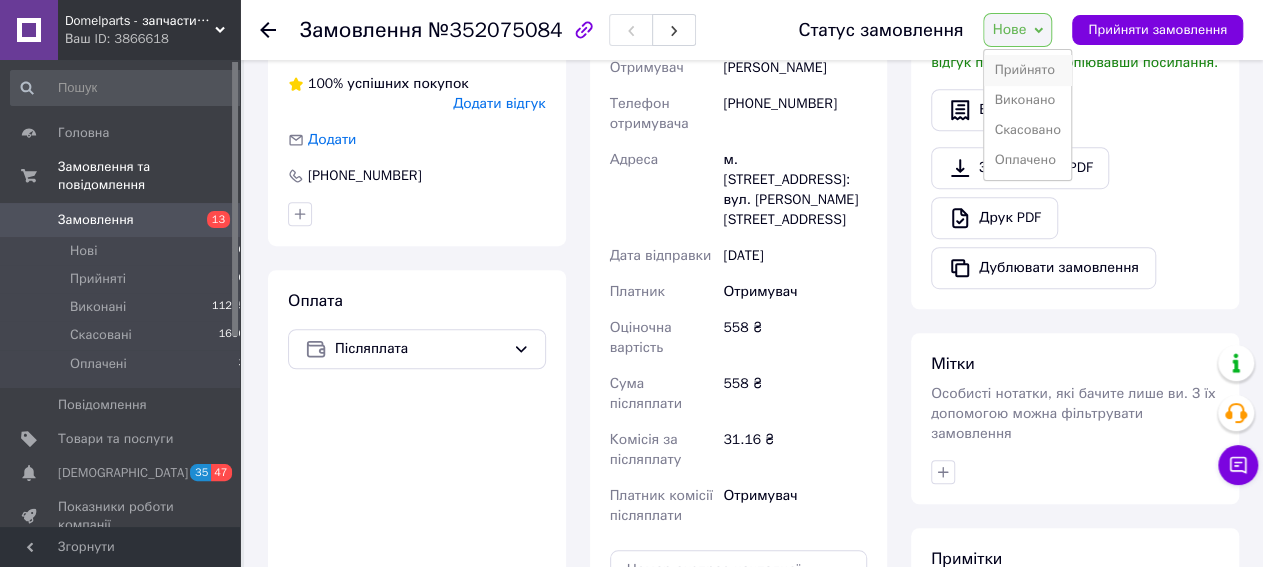 click on "Прийнято" at bounding box center (1027, 70) 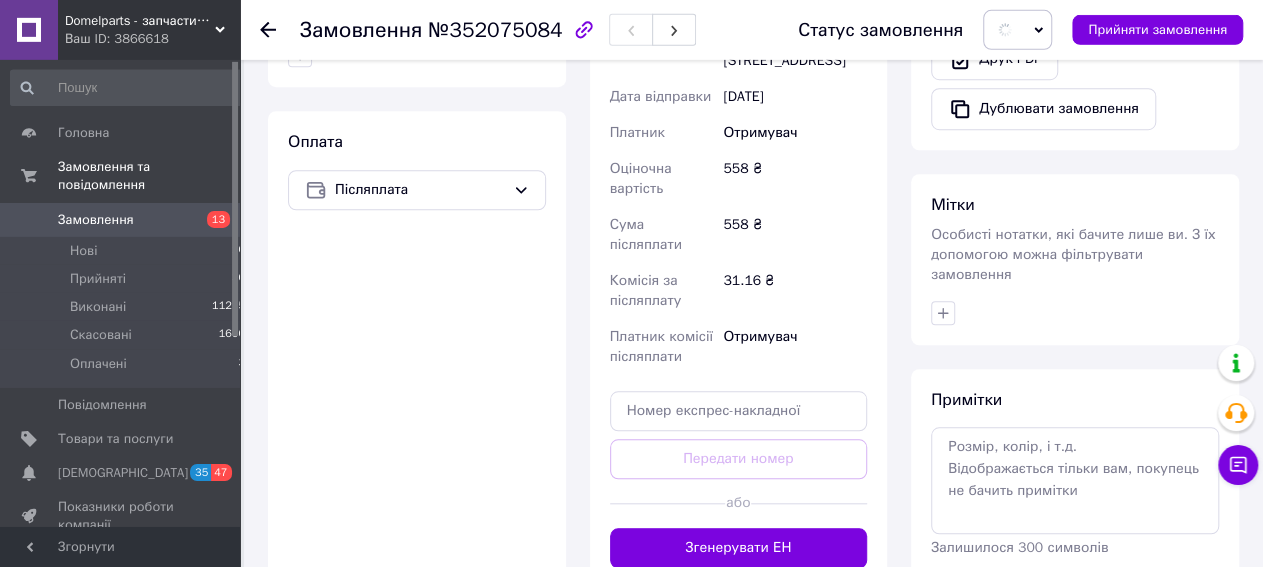scroll, scrollTop: 728, scrollLeft: 0, axis: vertical 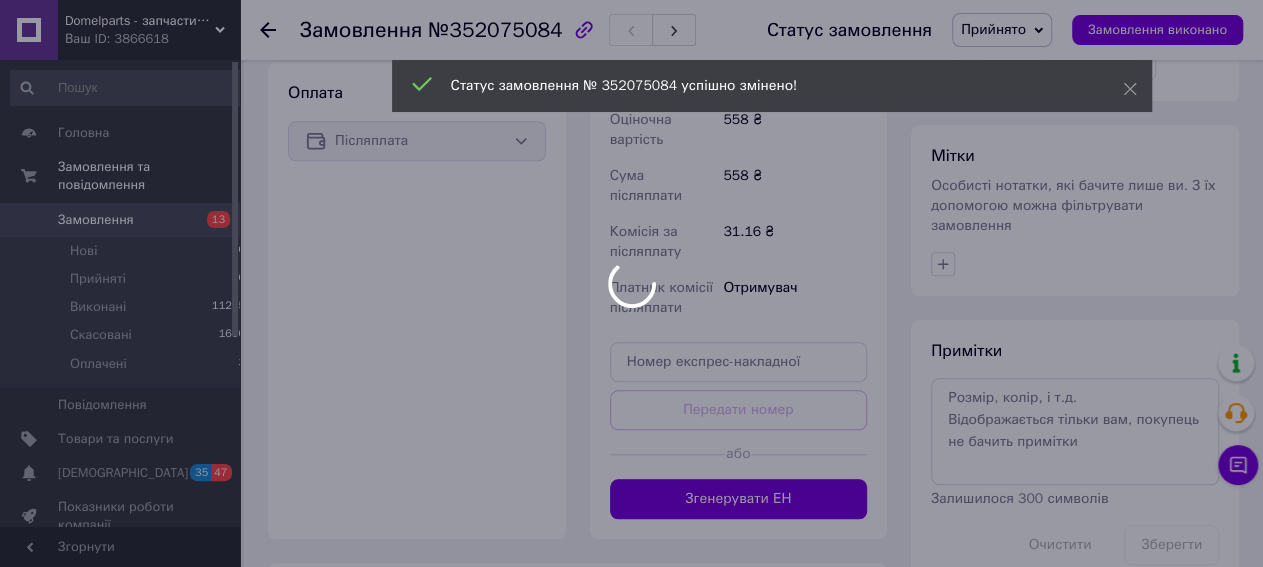 click at bounding box center [631, 283] 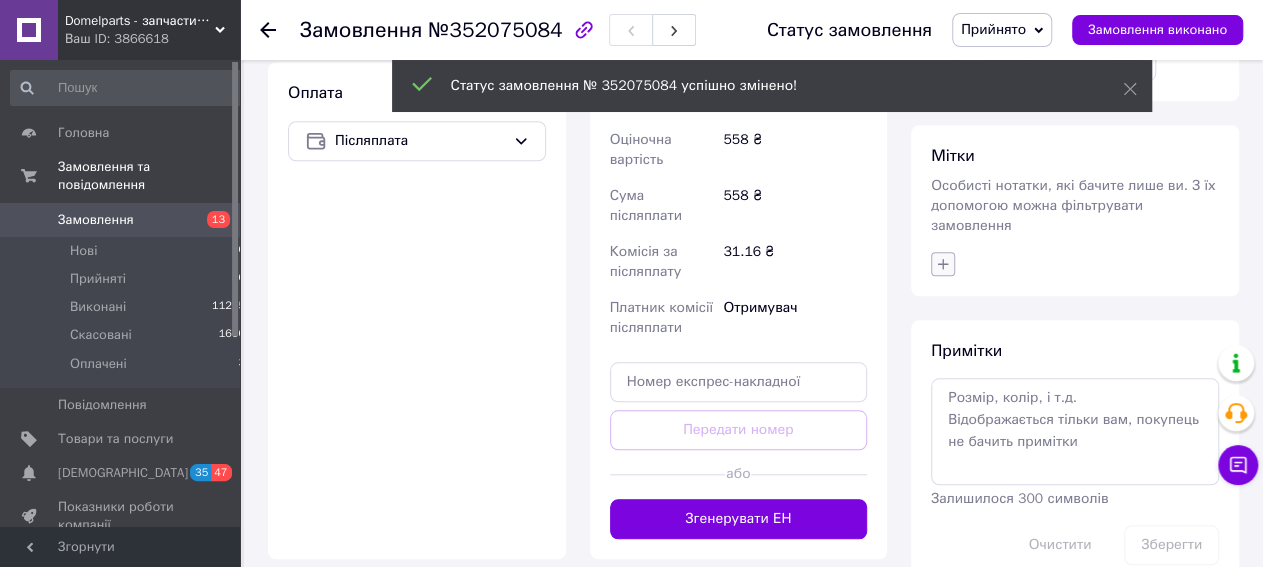 click 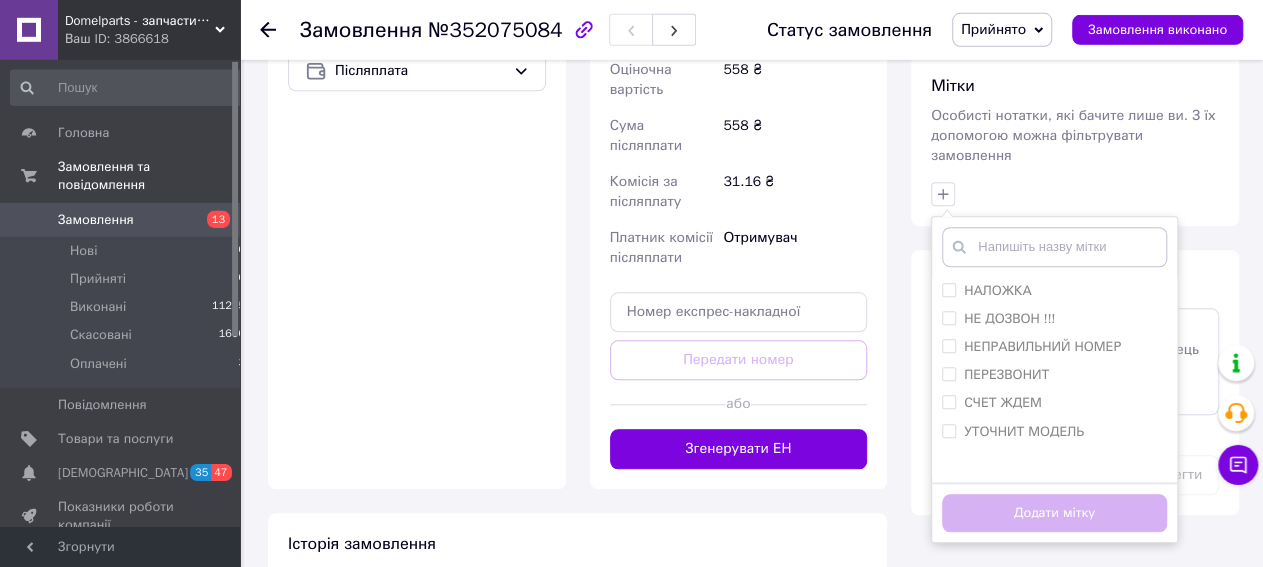 scroll, scrollTop: 832, scrollLeft: 0, axis: vertical 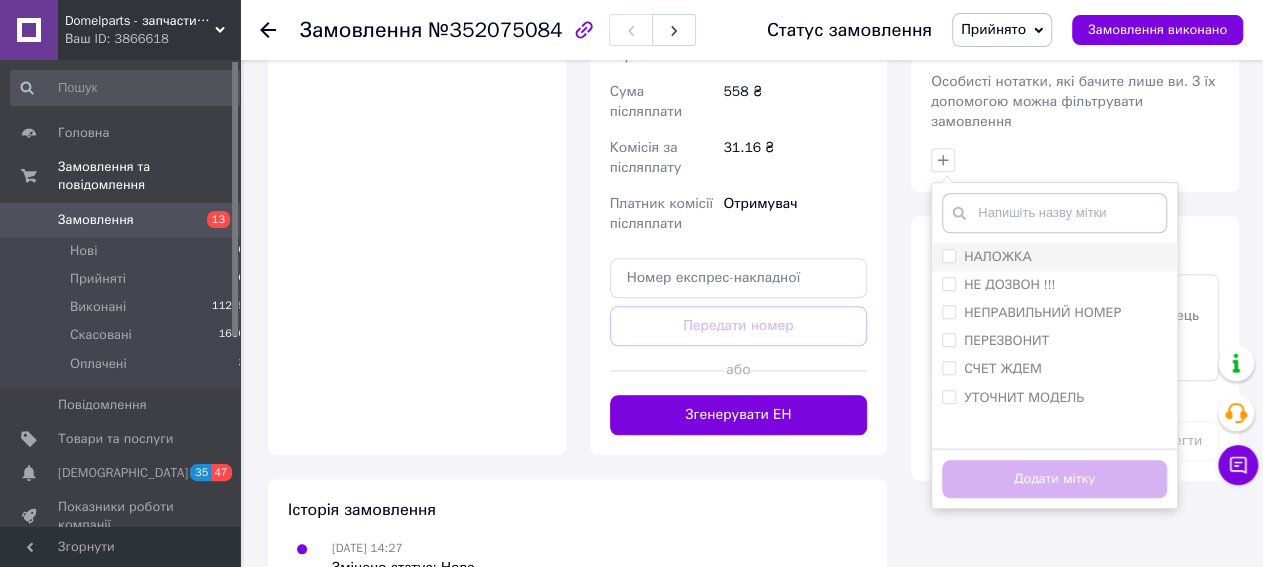 click on "НАЛОЖКА" at bounding box center [998, 256] 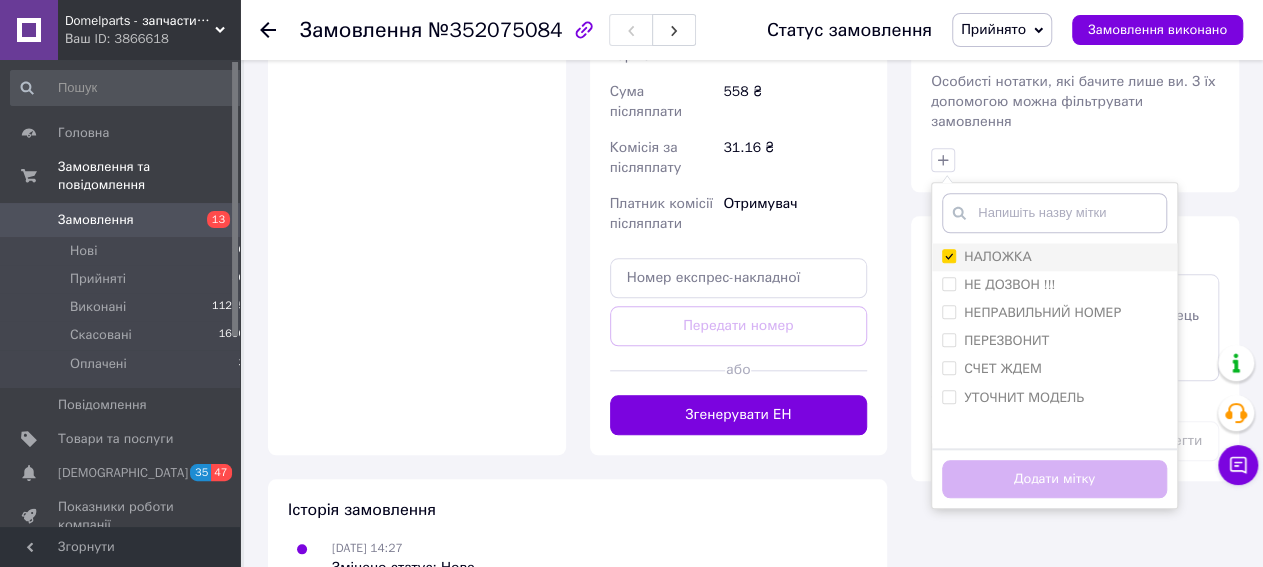 checkbox on "true" 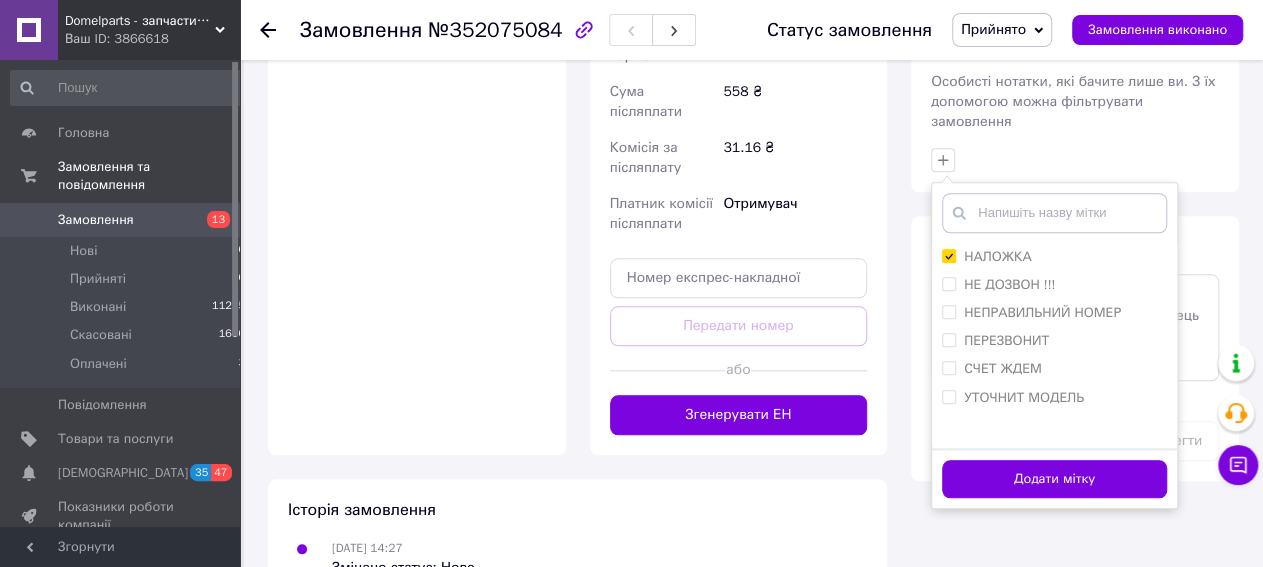 drag, startPoint x: 995, startPoint y: 453, endPoint x: 940, endPoint y: 357, distance: 110.63905 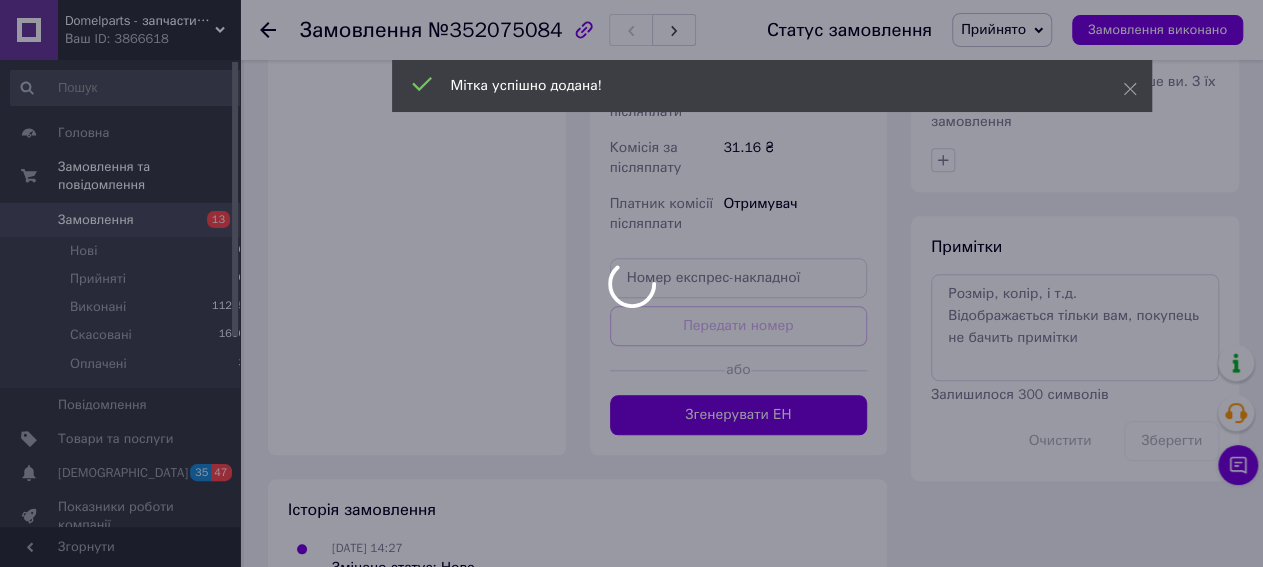 click 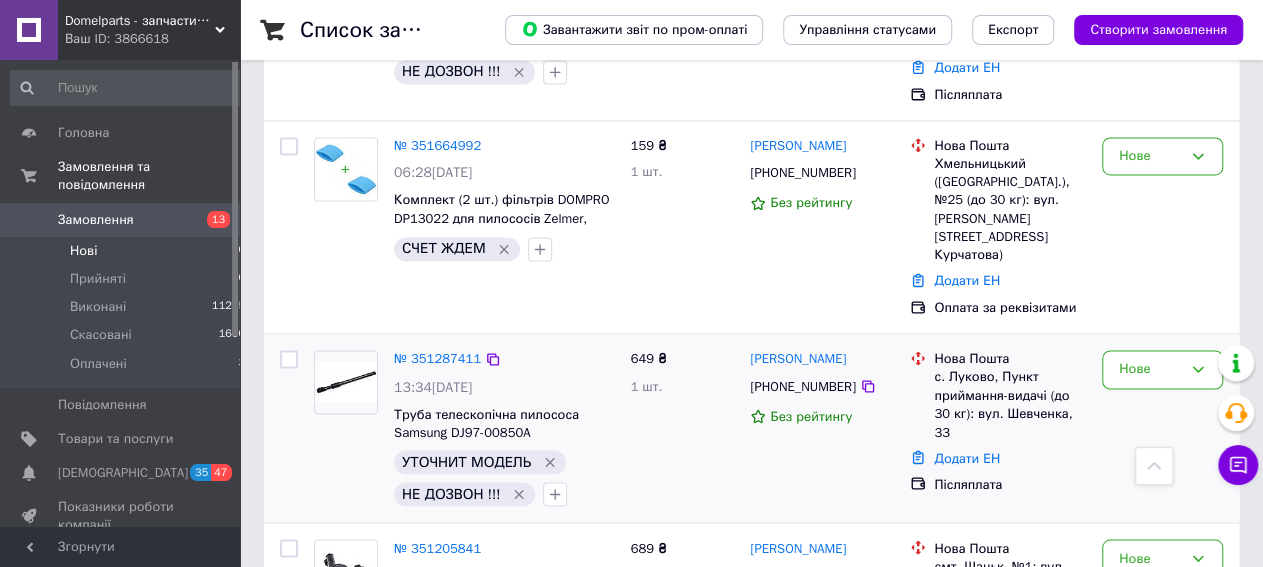 scroll, scrollTop: 1507, scrollLeft: 0, axis: vertical 